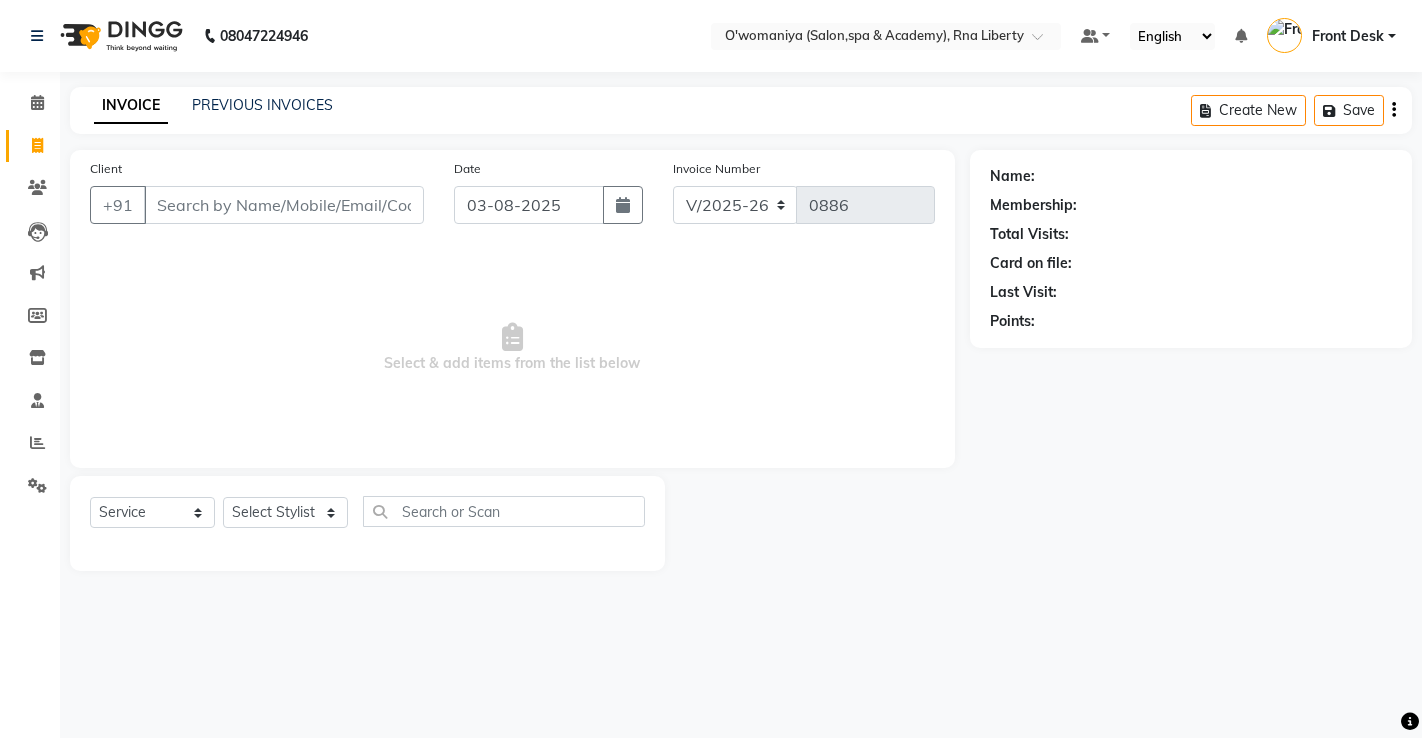 select on "5532" 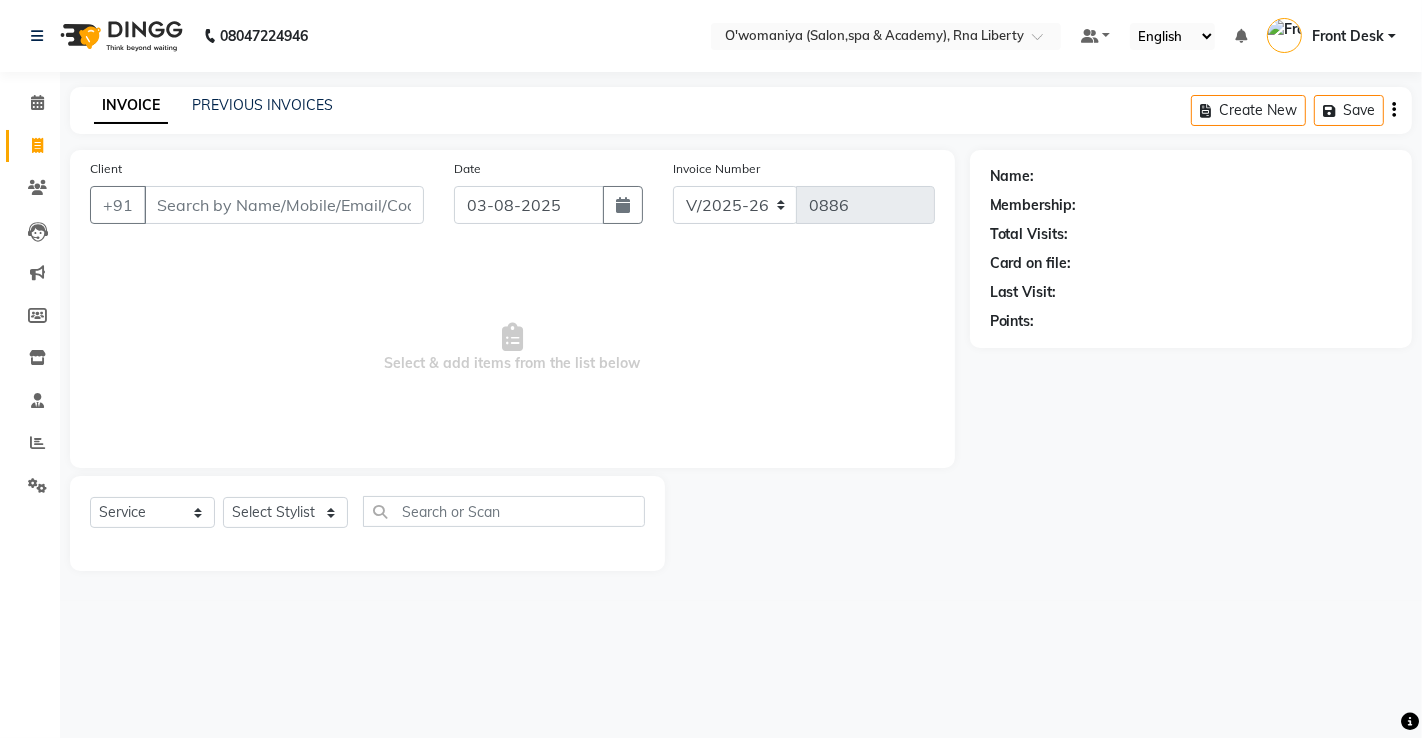 scroll, scrollTop: 0, scrollLeft: 0, axis: both 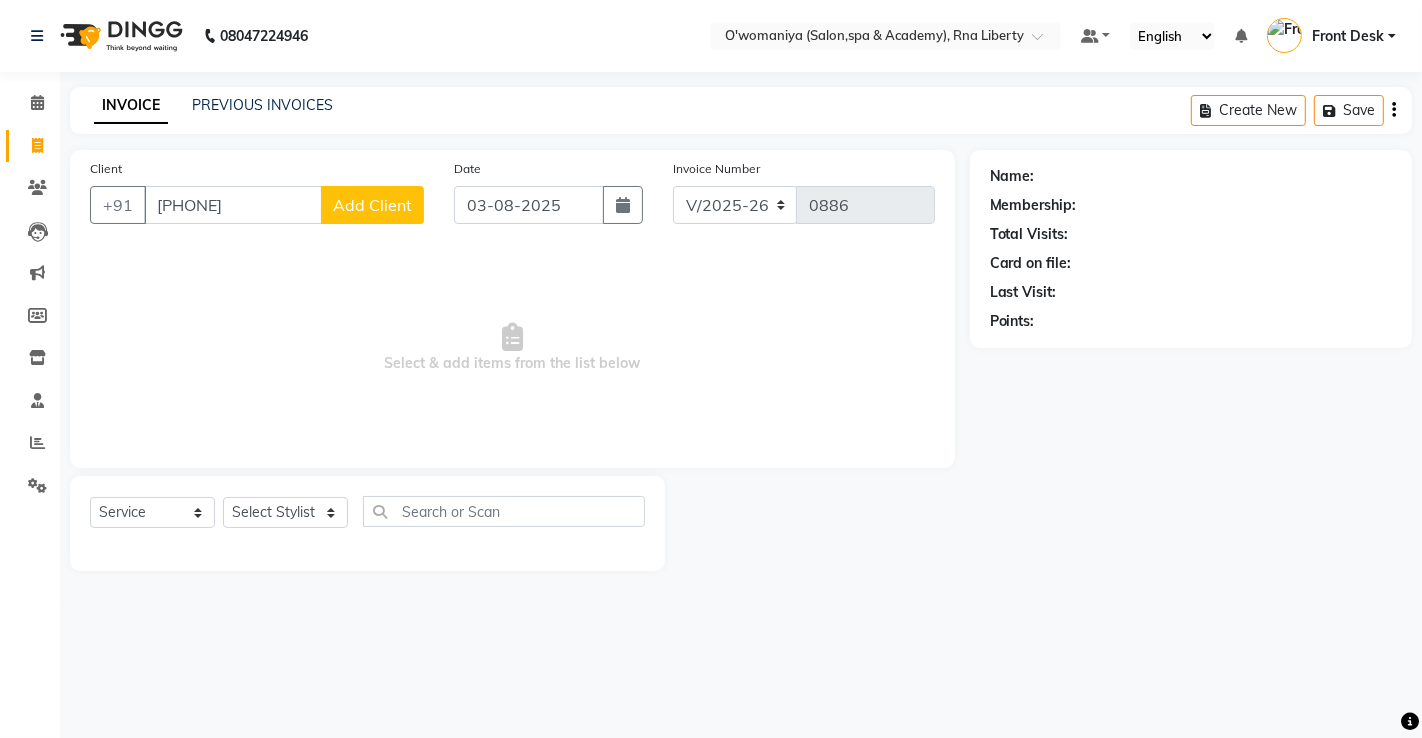 type on "[PHONE]" 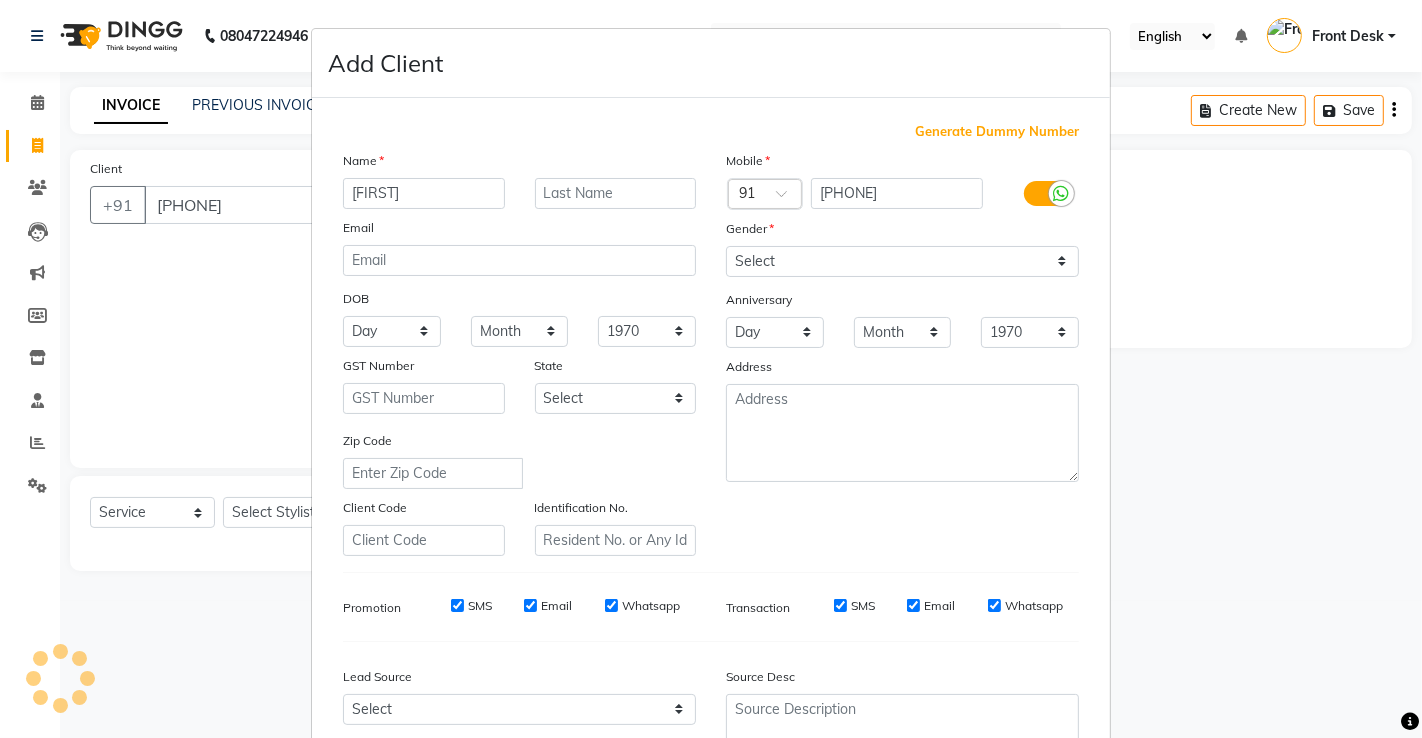 type on "[FIRST]" 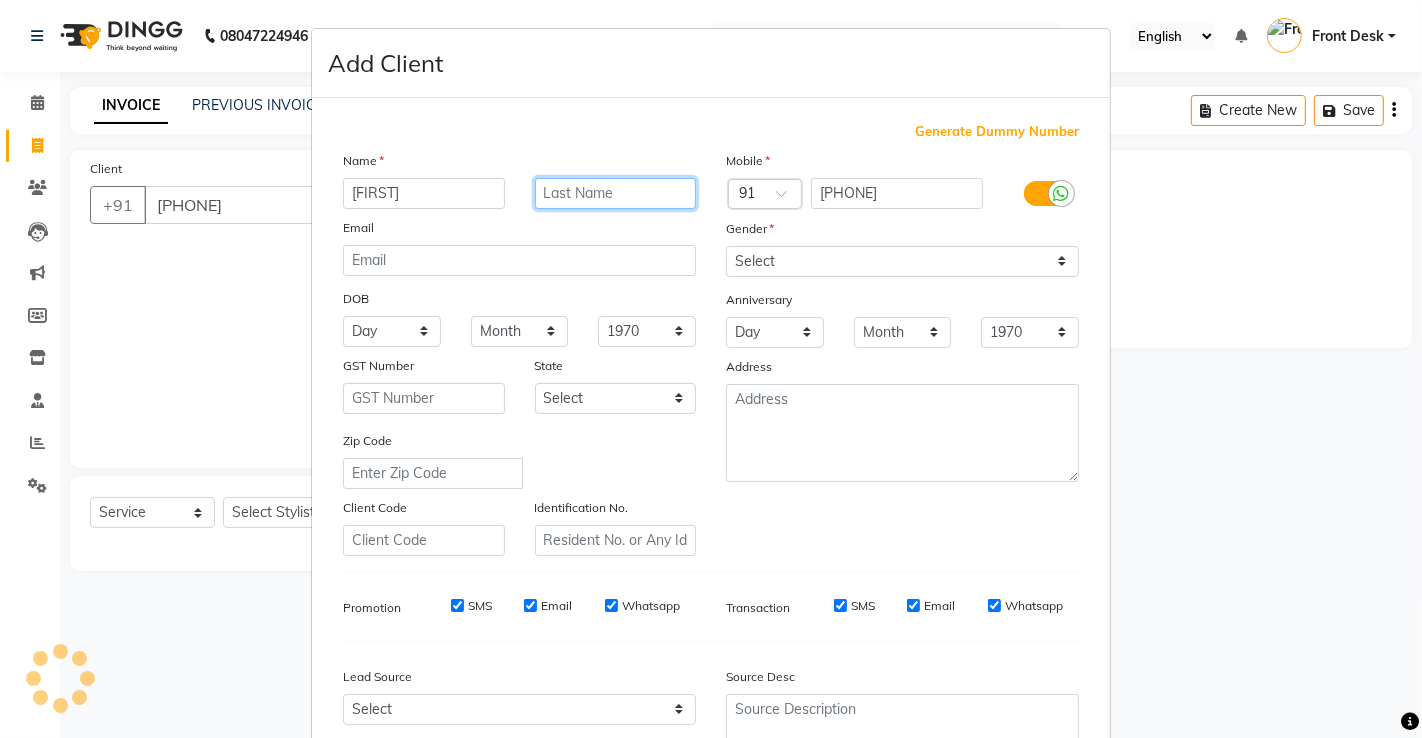 click at bounding box center [616, 193] 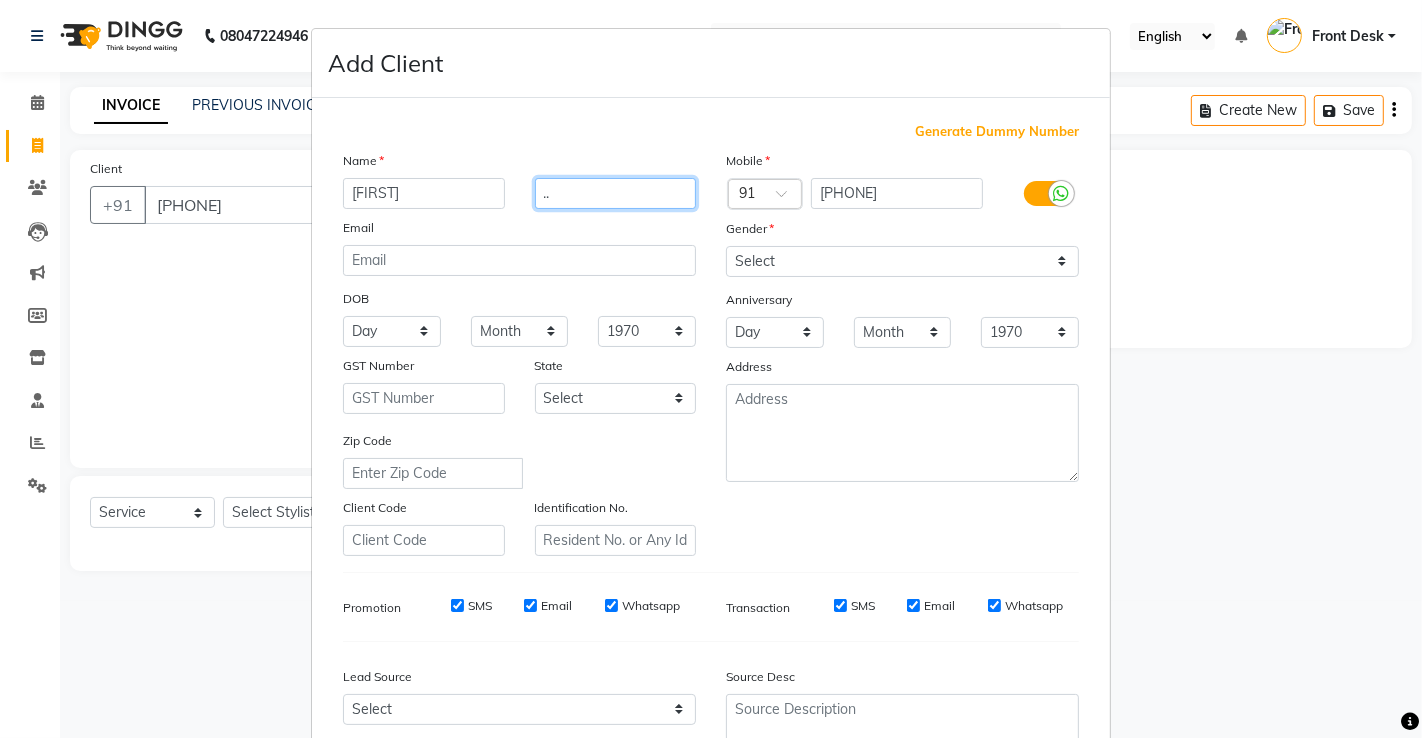 type on ".." 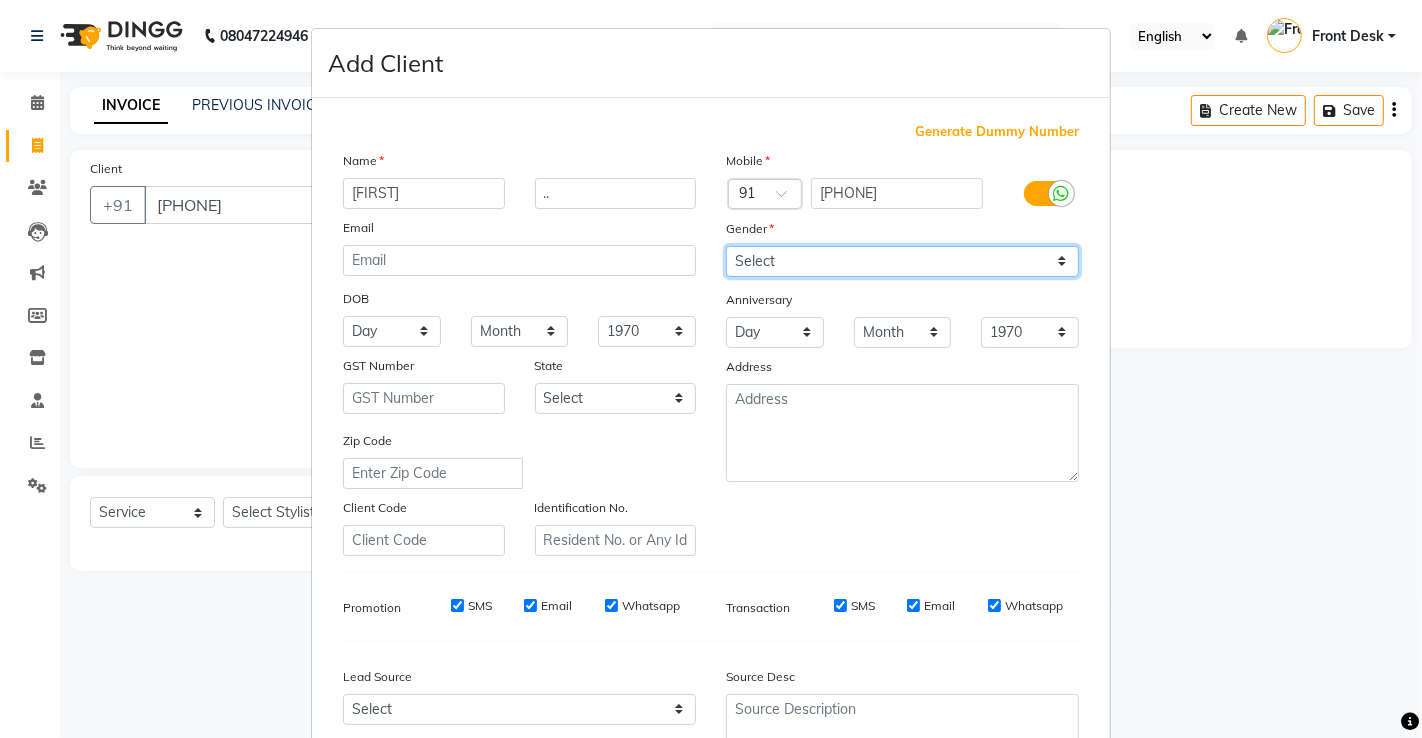 click on "Select Male Female Other Prefer Not To Say" at bounding box center [902, 261] 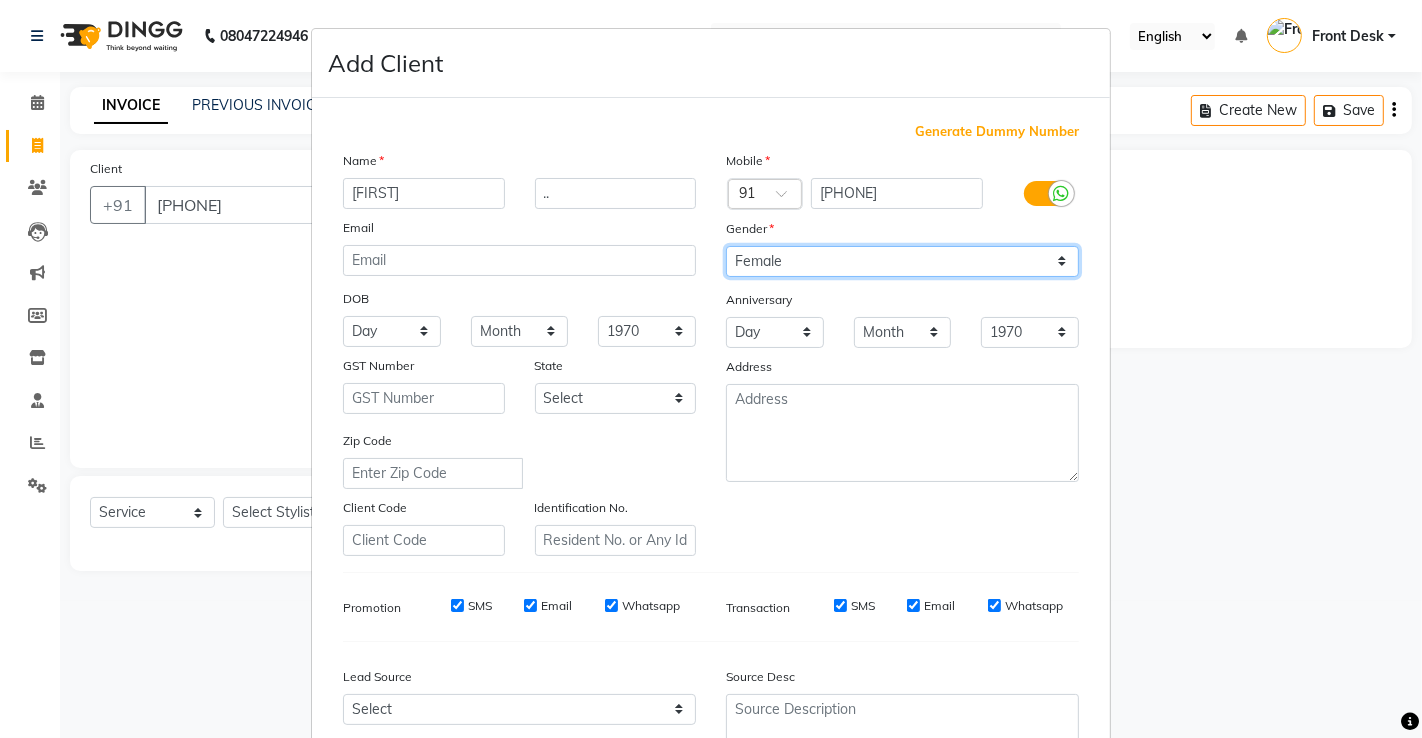 click on "Select Male Female Other Prefer Not To Say" at bounding box center (902, 261) 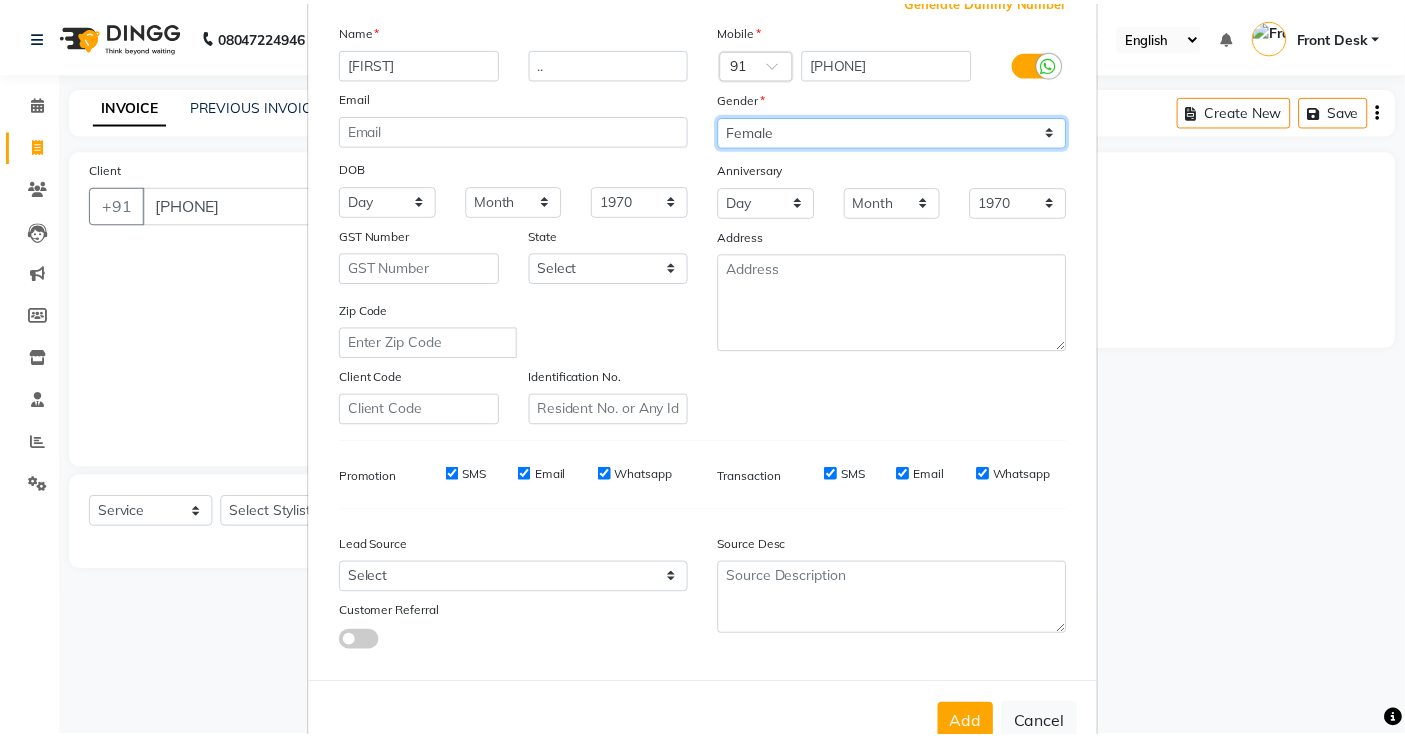 scroll, scrollTop: 185, scrollLeft: 0, axis: vertical 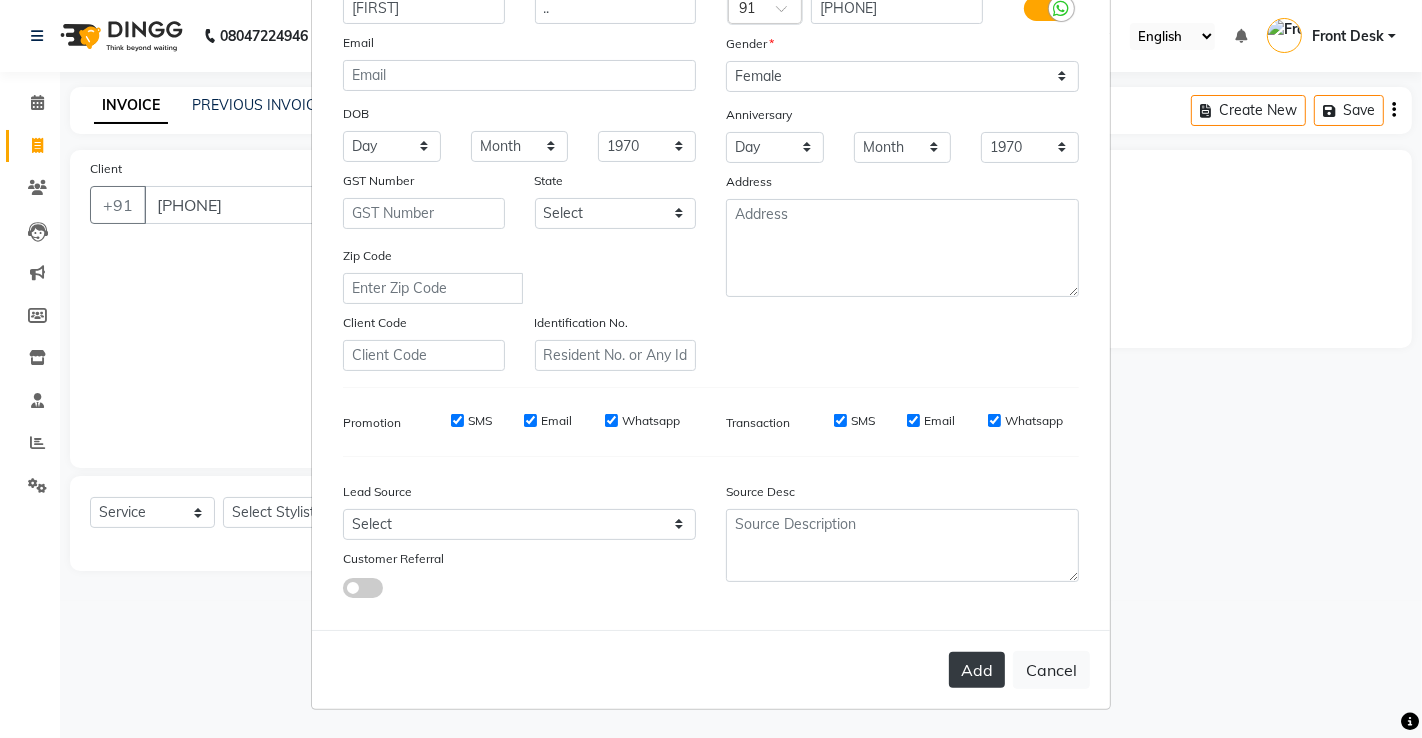 click on "Add" at bounding box center (977, 670) 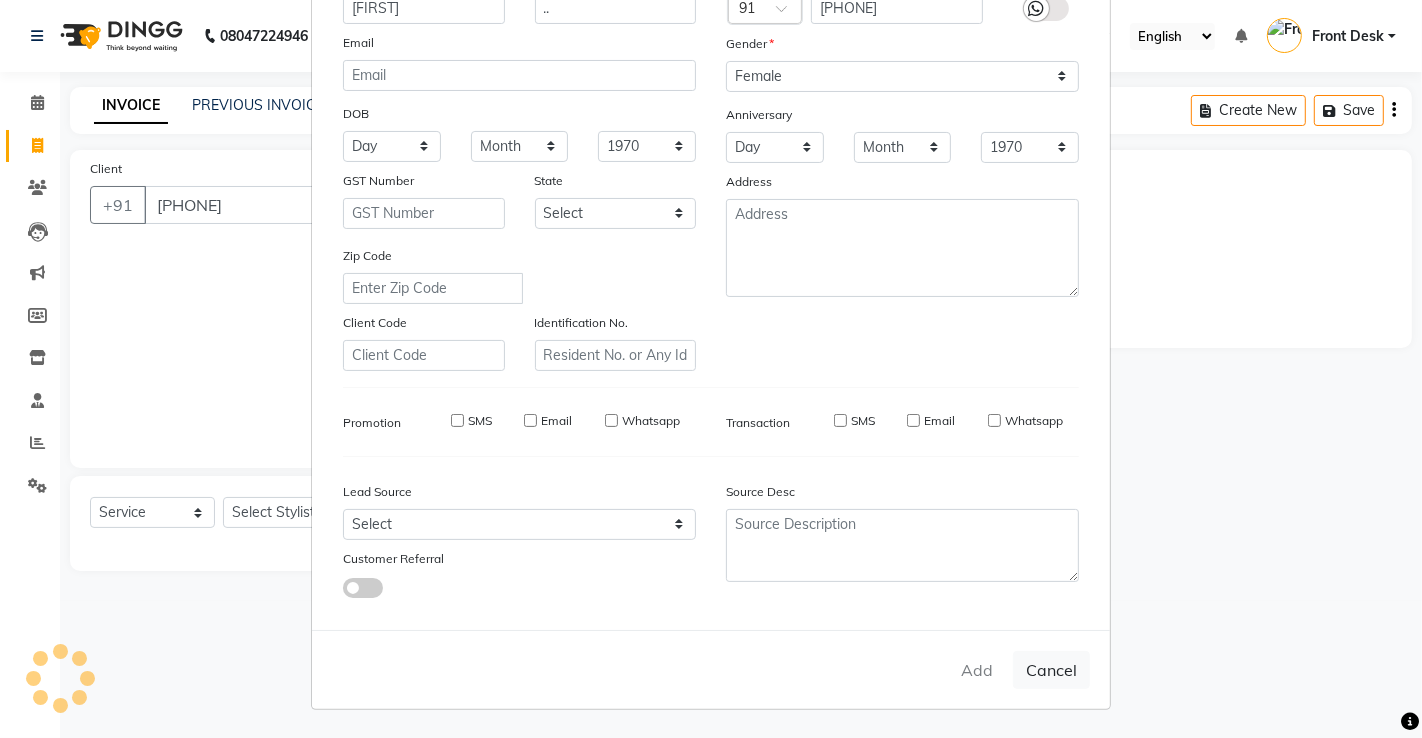 type 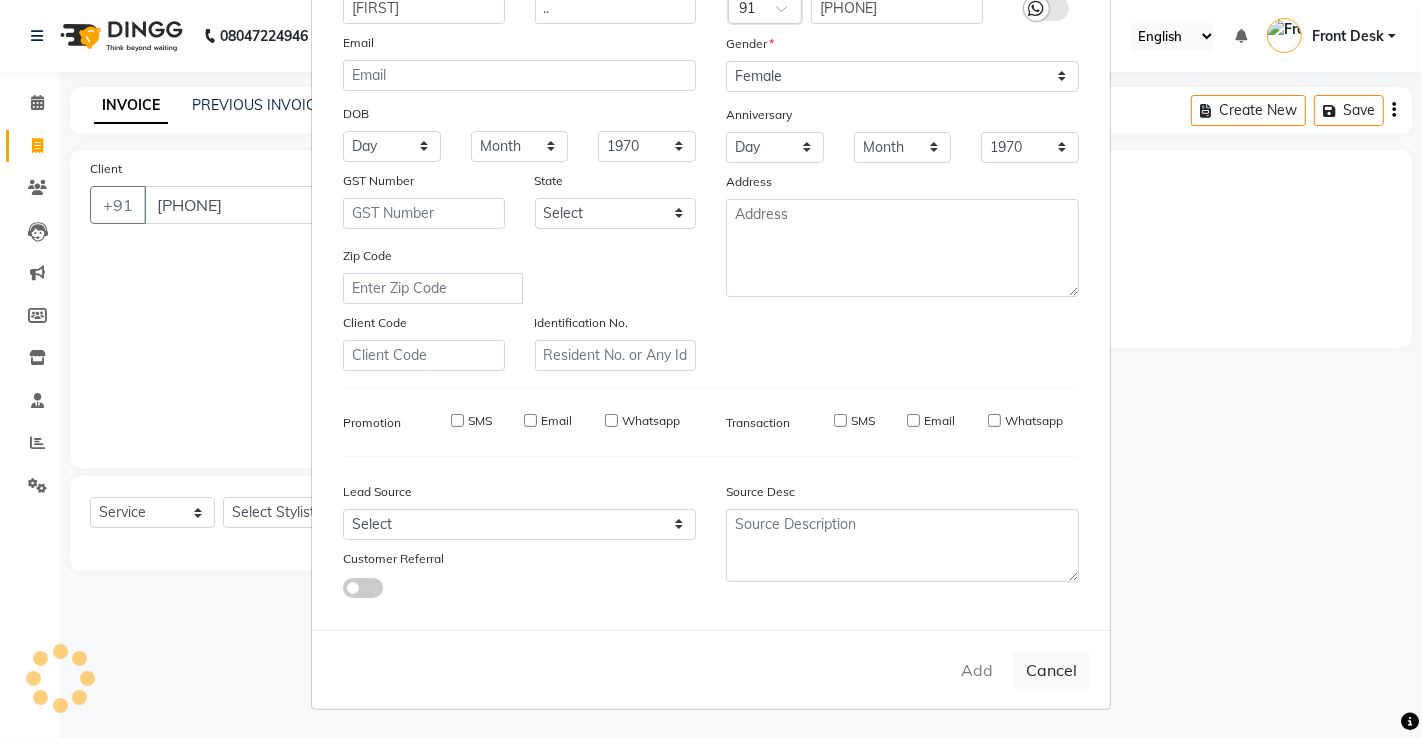 type 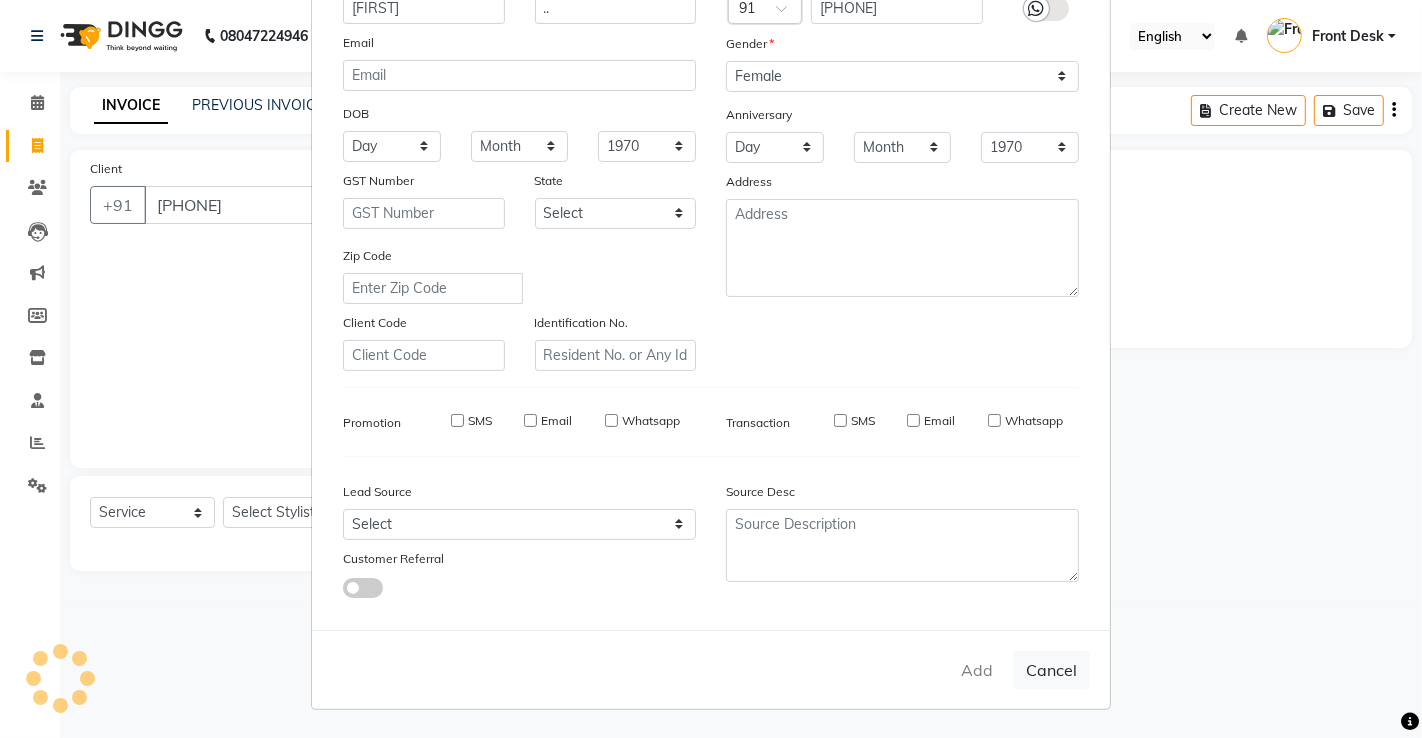 select 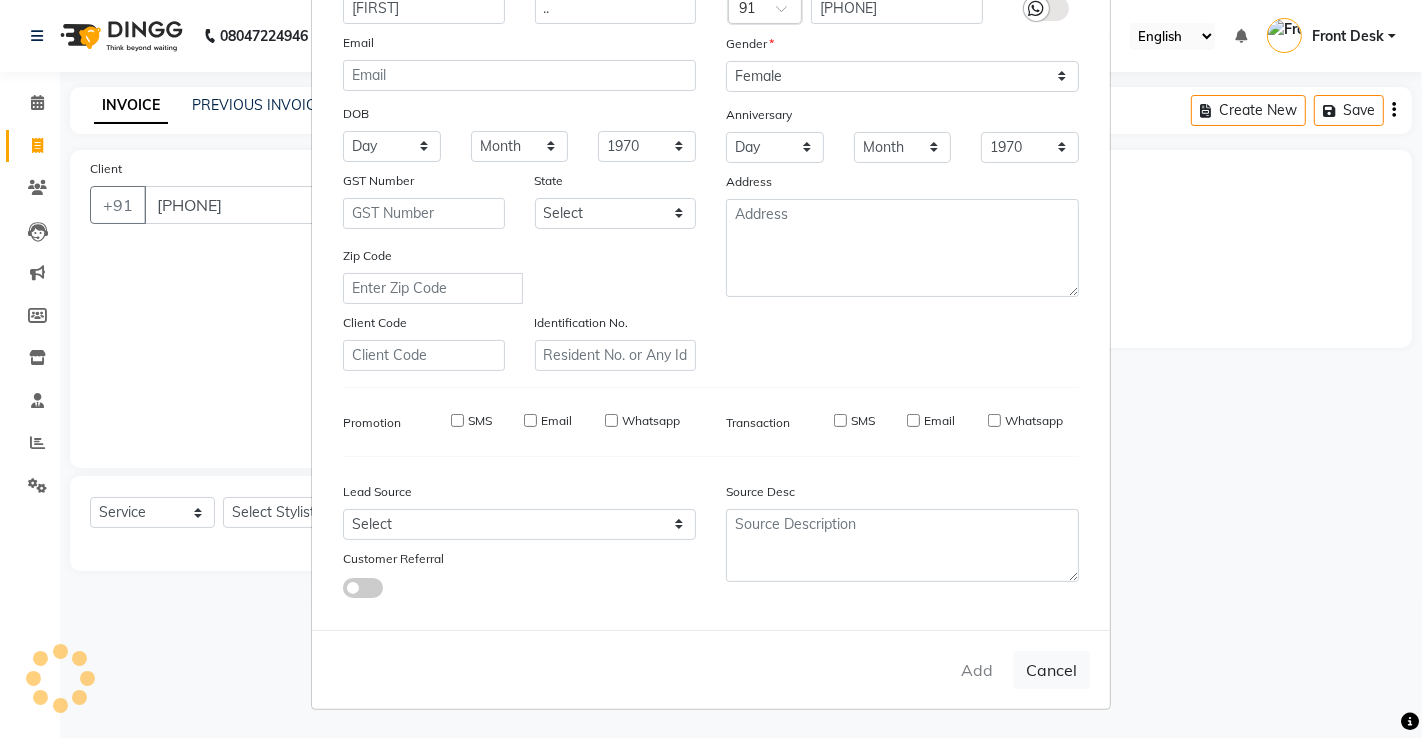 type 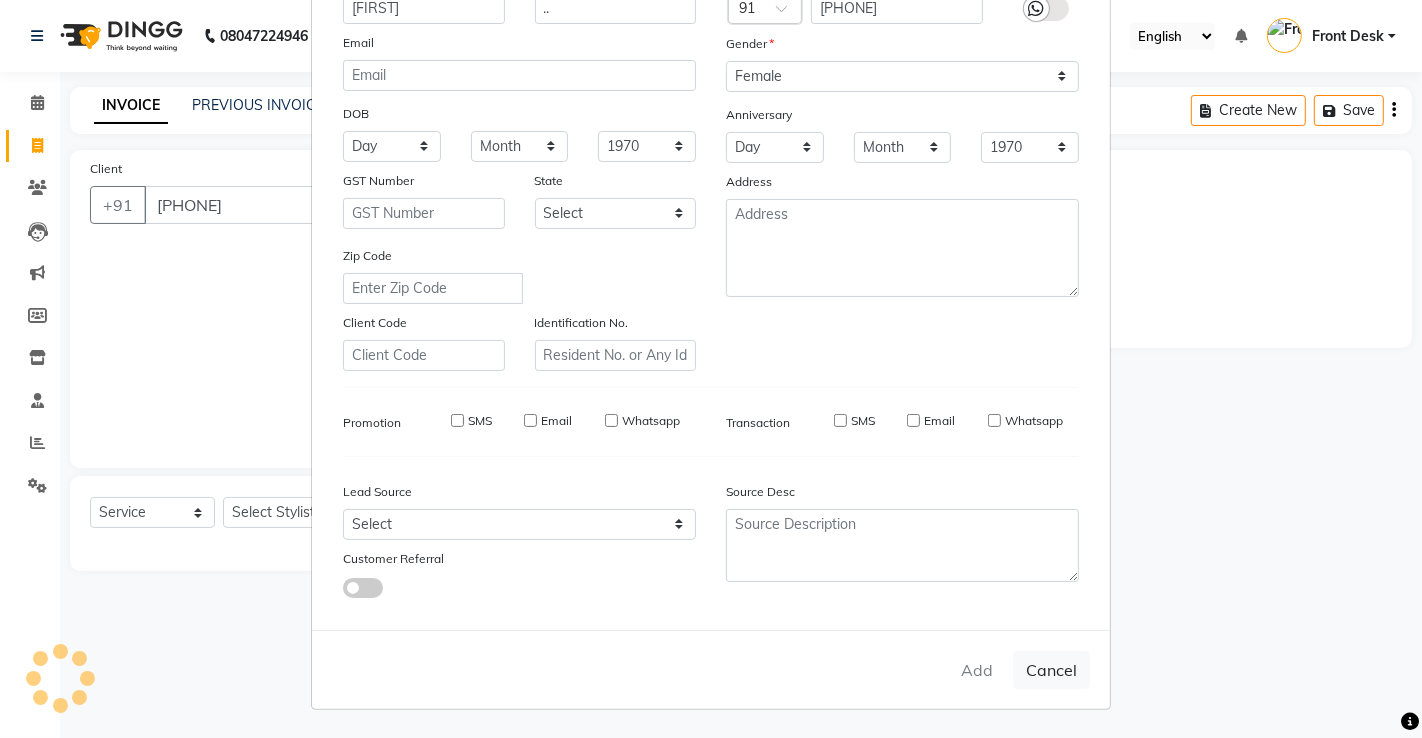 select 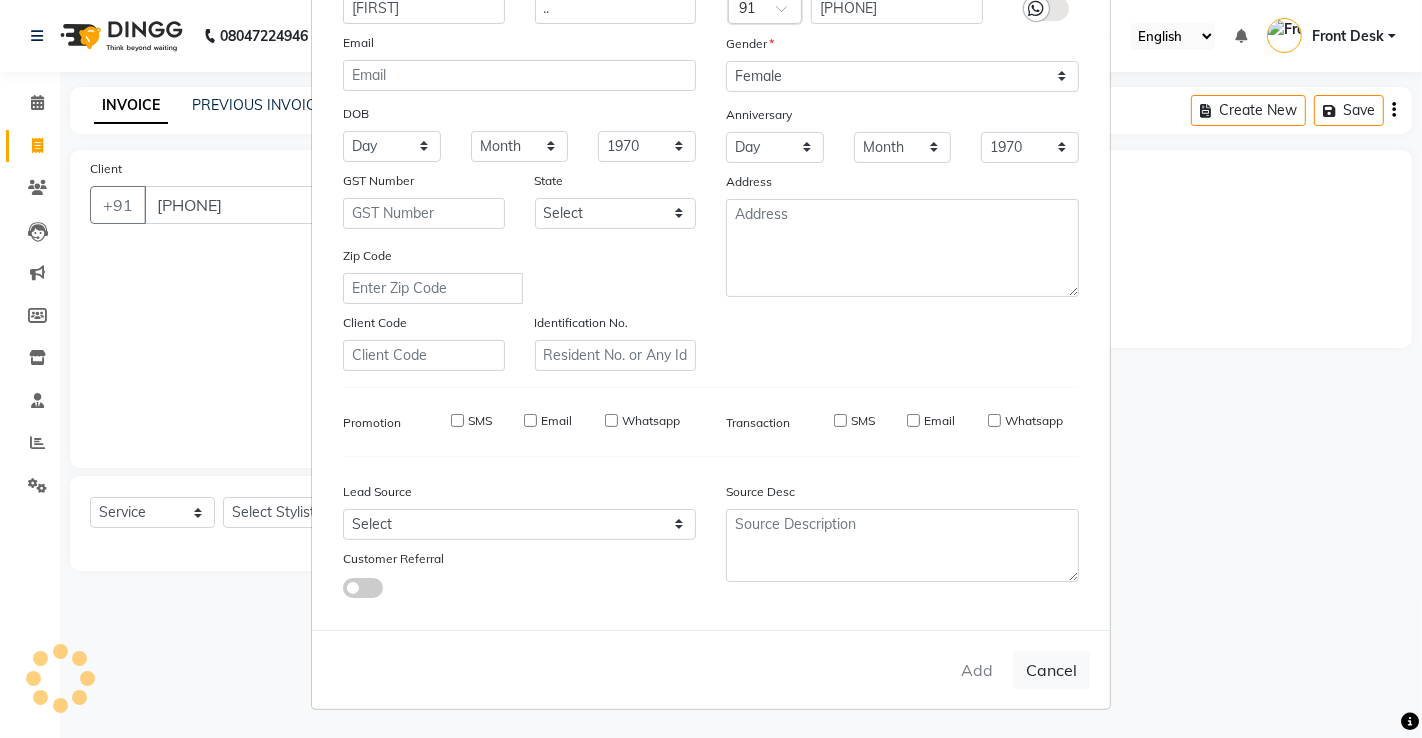 checkbox on "false" 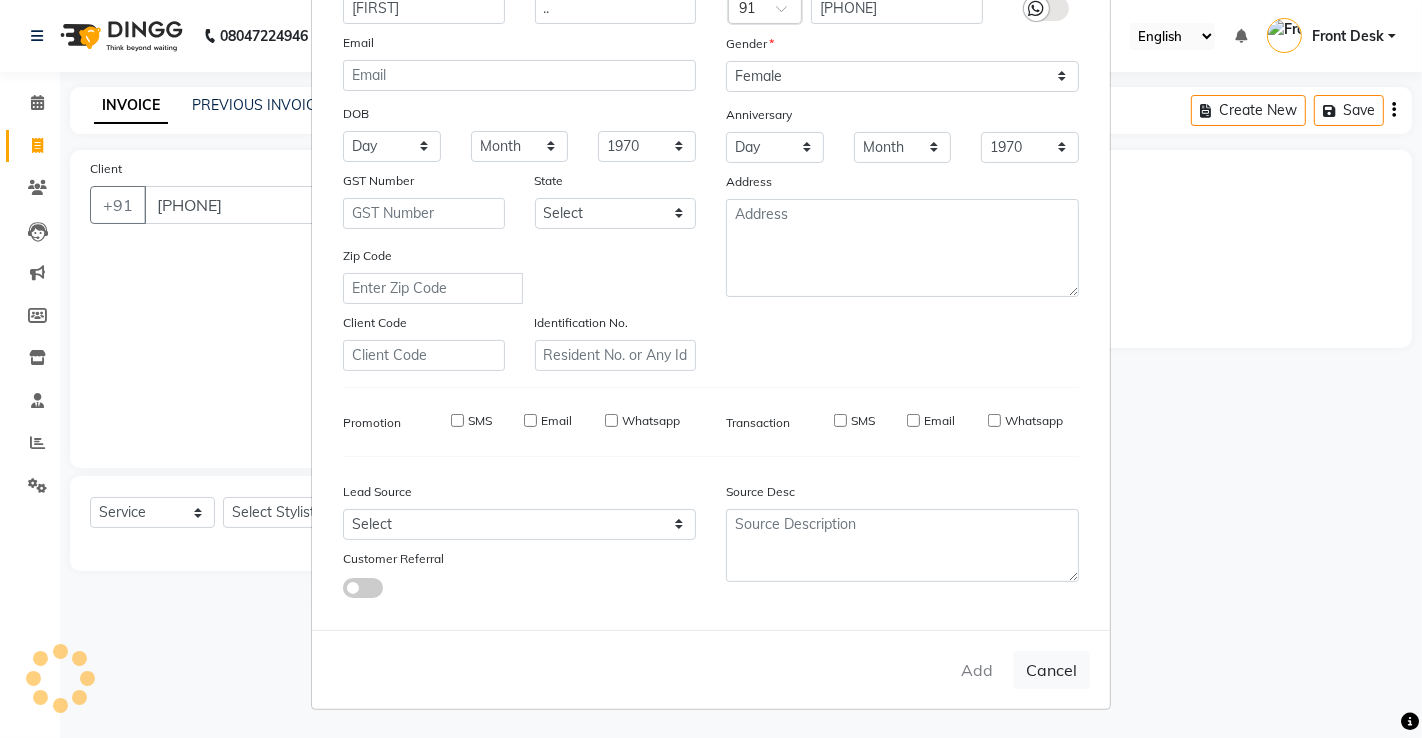 checkbox on "false" 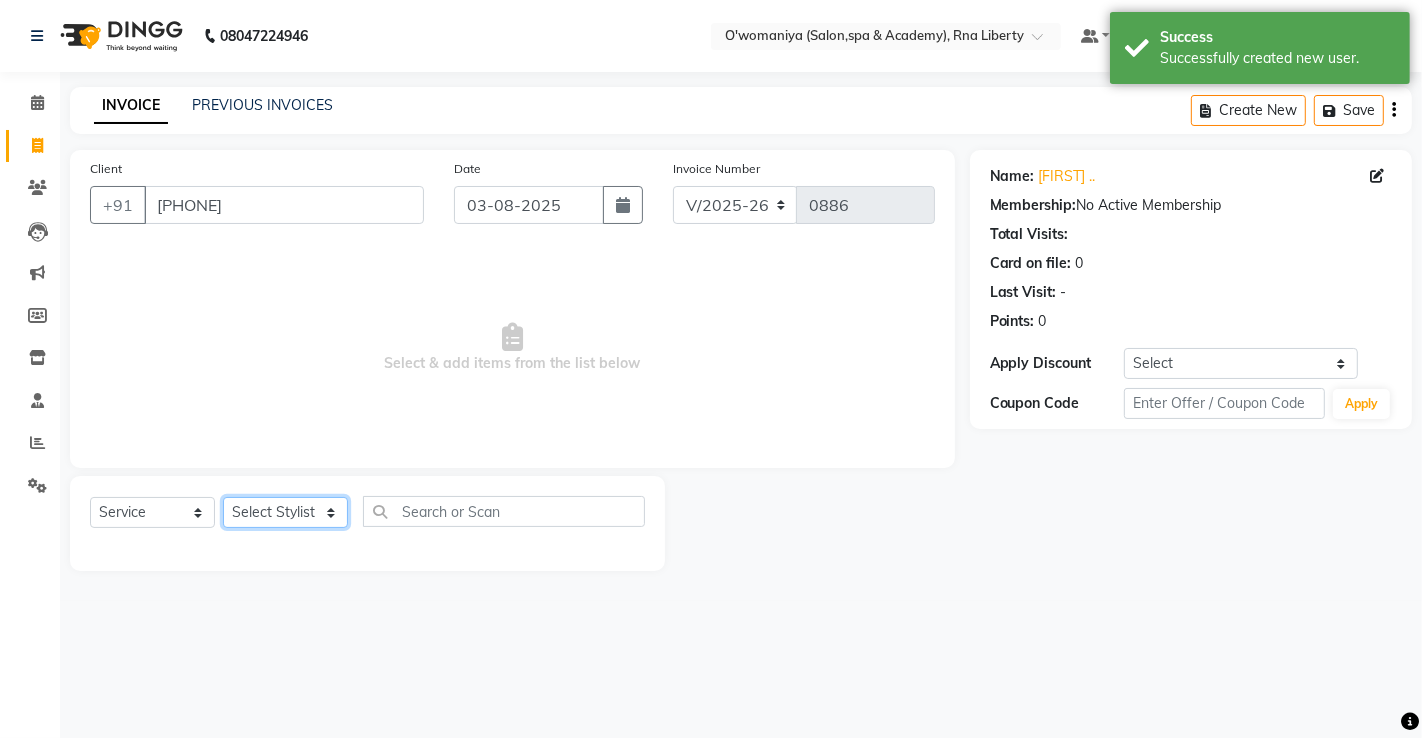 click on "Select Stylist abdul [FIRST] [LAST] ANITA [FIRST] [LAST]   [FIRST] [LAST] [FIRST] [LAST]   Front Desk   gaurav   [FIRST] [LAST]   Jyoti    [FIRST]  [FIRST] [LAST]   [FIRST] [LAST]   [FIRST]   [FIRST]    [FIRST] [LAST]    [FIRST]    [FIRST]   [FIRST] [LAST]    [FIRST] [LAST]   [FIRST] [LAST]    [FIRST] [LAST]    [FIRST] [LAST]   [FIRST] [LAST]   [FIRST] [LAST]   [FIRST]  [FIRST]   [FIRST] [LAST]  [FIRST] [LAST]   [FIRST] [LAST]" 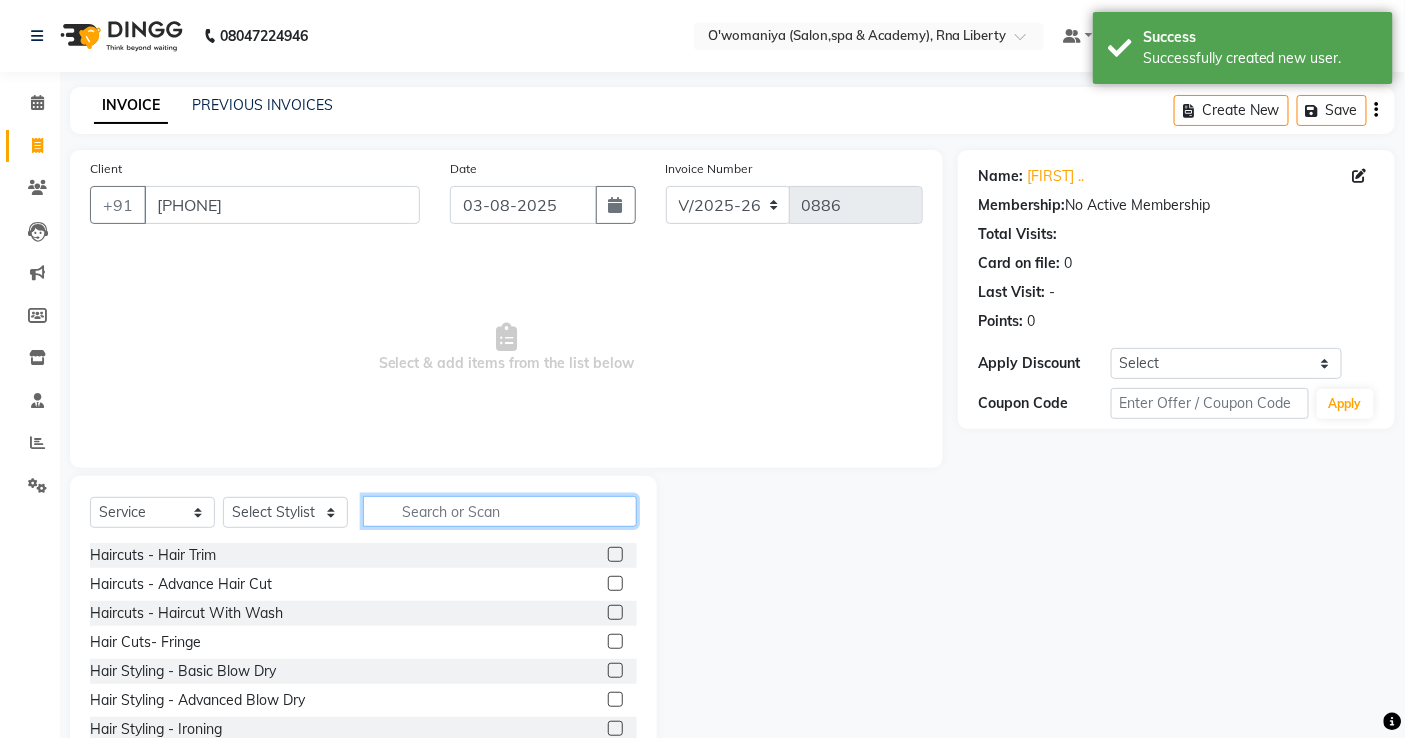 drag, startPoint x: 474, startPoint y: 515, endPoint x: 457, endPoint y: 478, distance: 40.718548 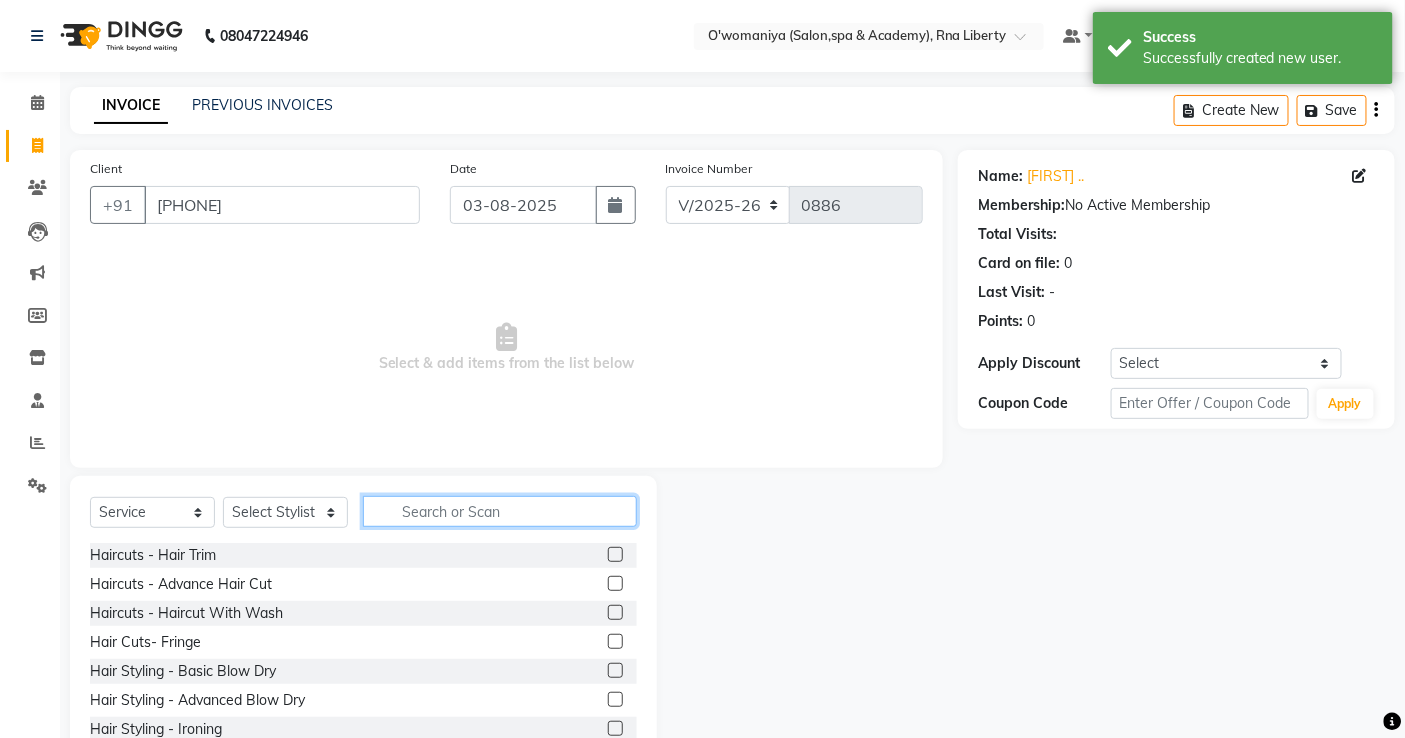 click 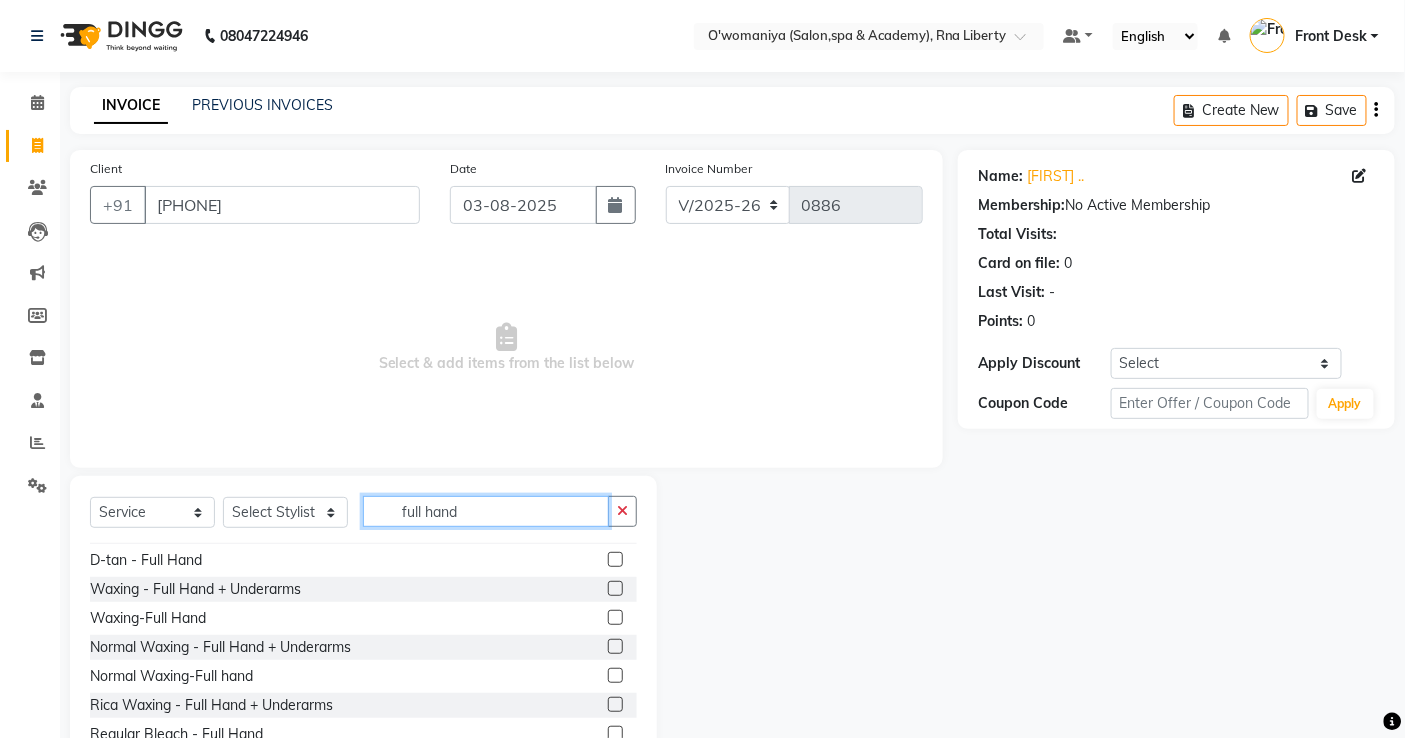 scroll, scrollTop: 32, scrollLeft: 0, axis: vertical 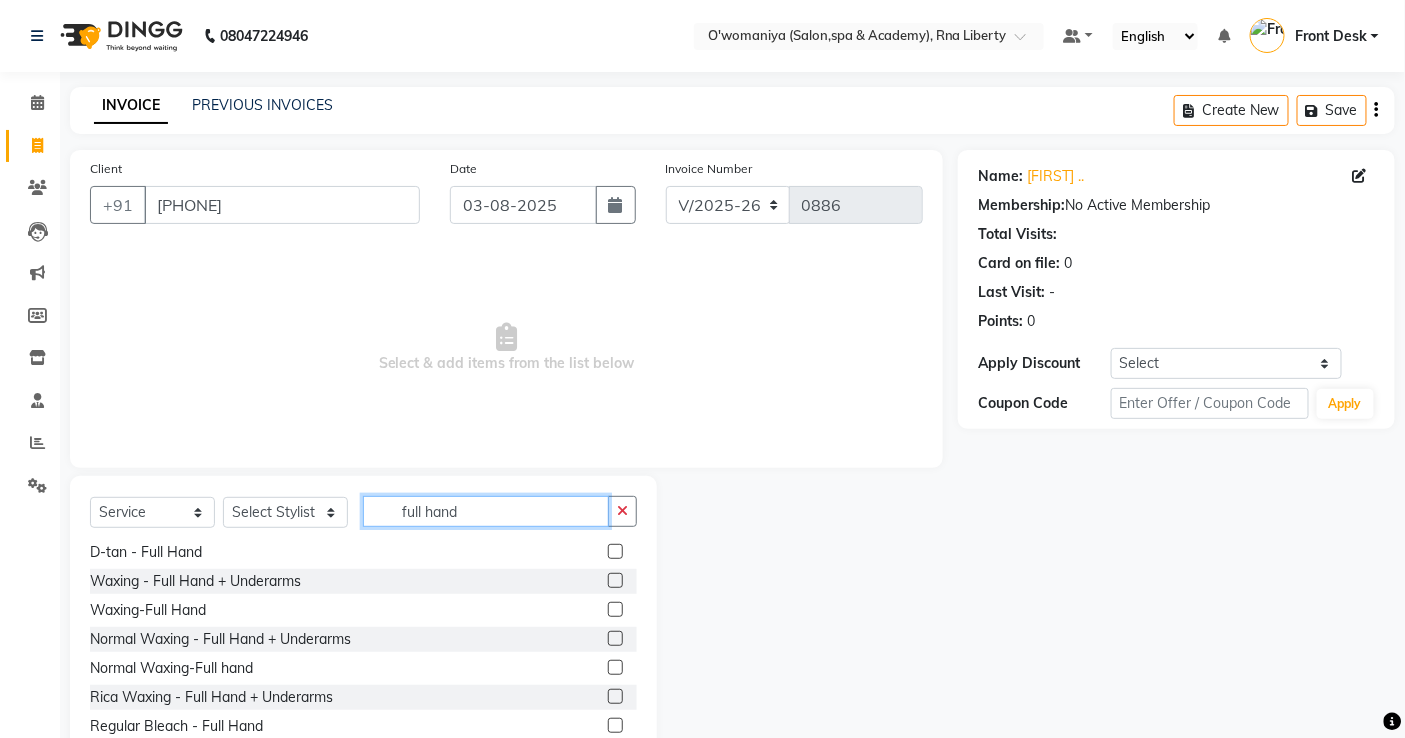type on "full hand" 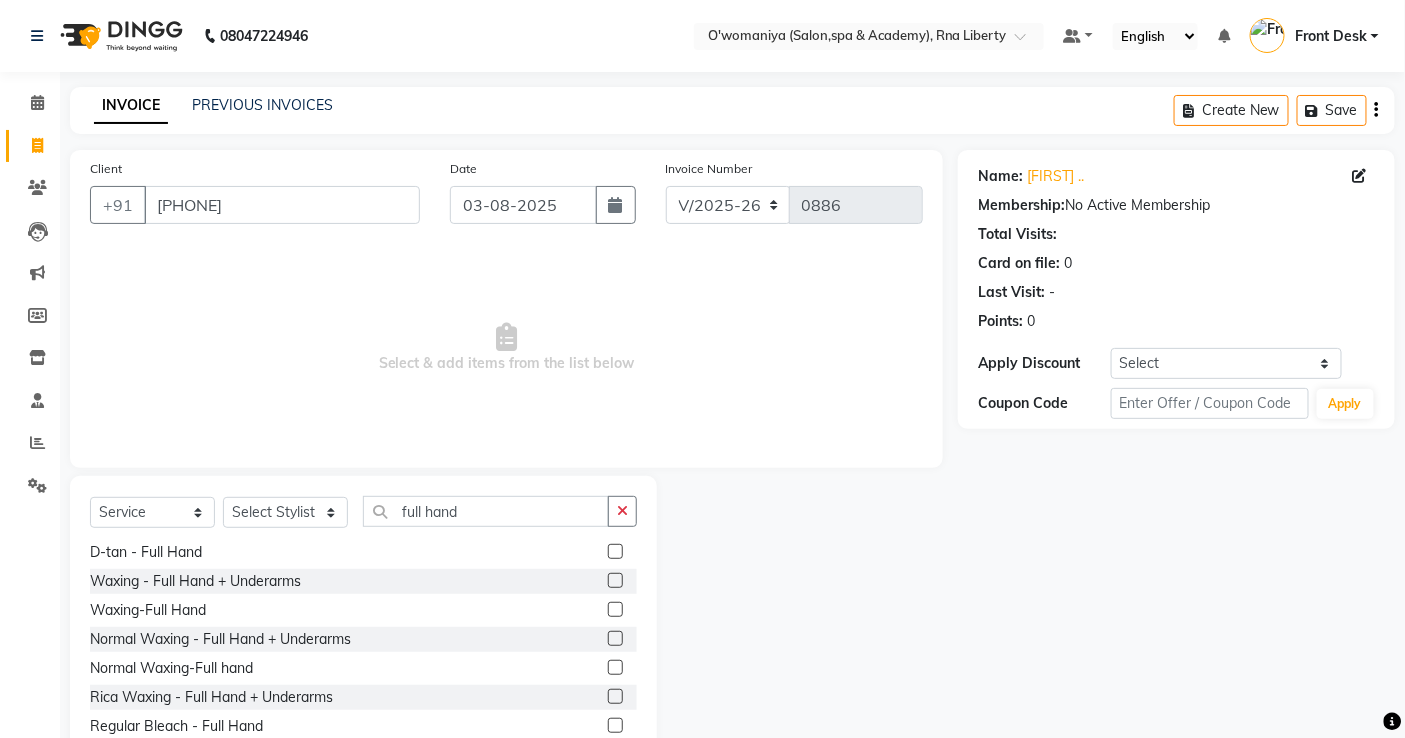click 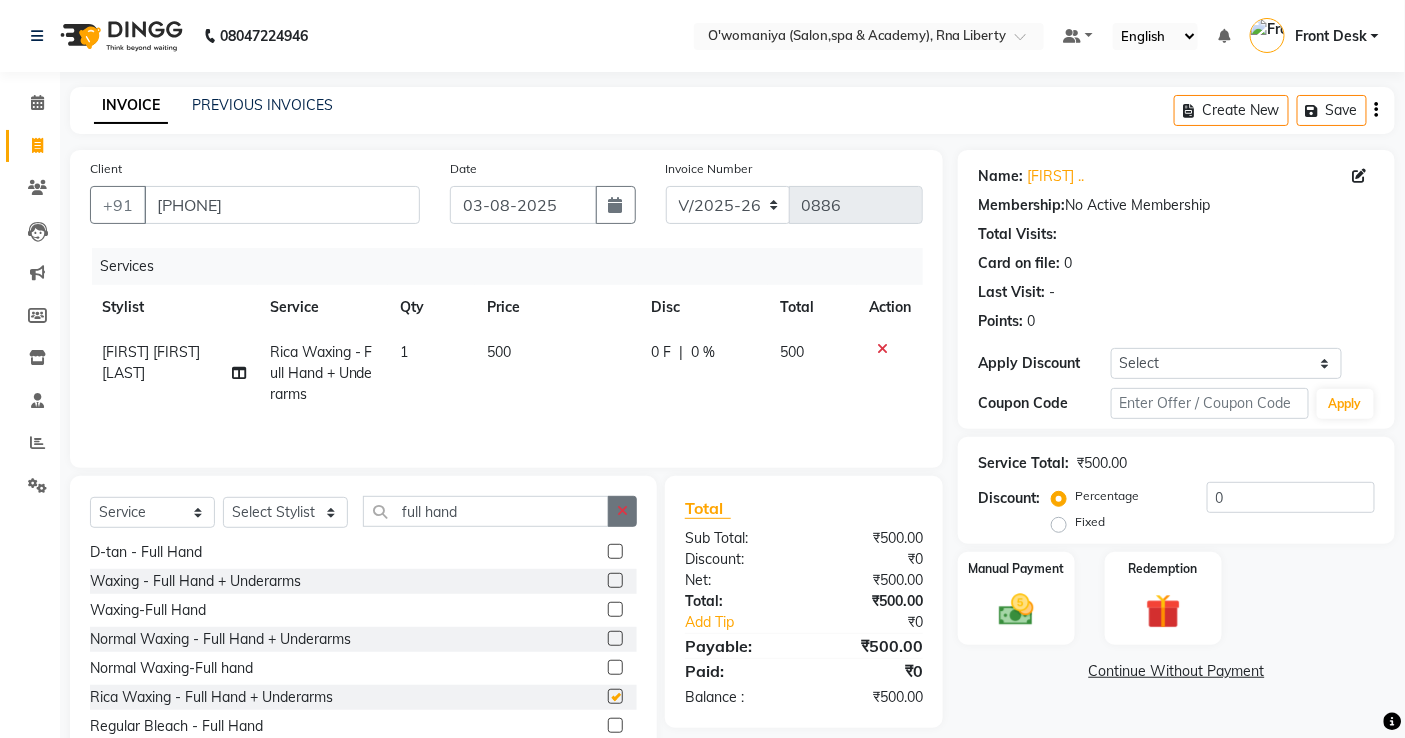 checkbox on "false" 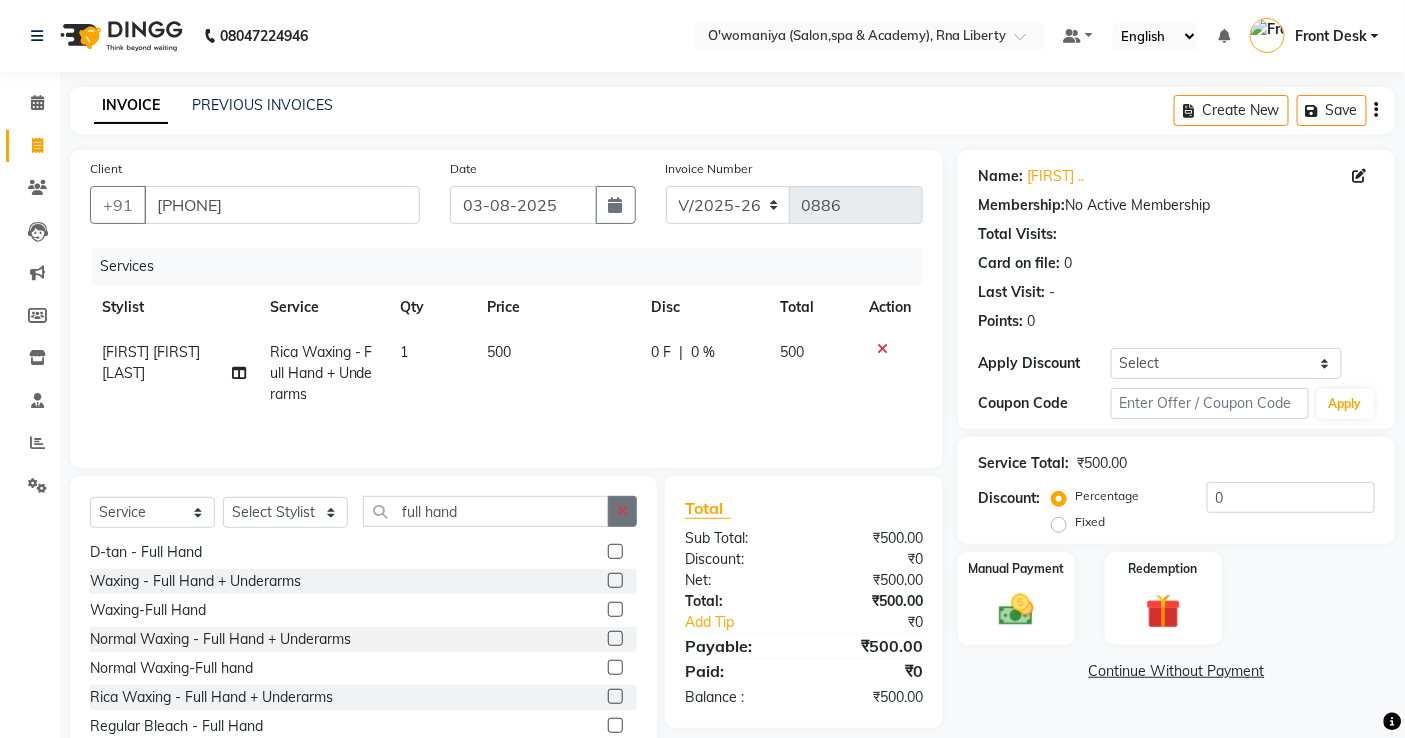 click 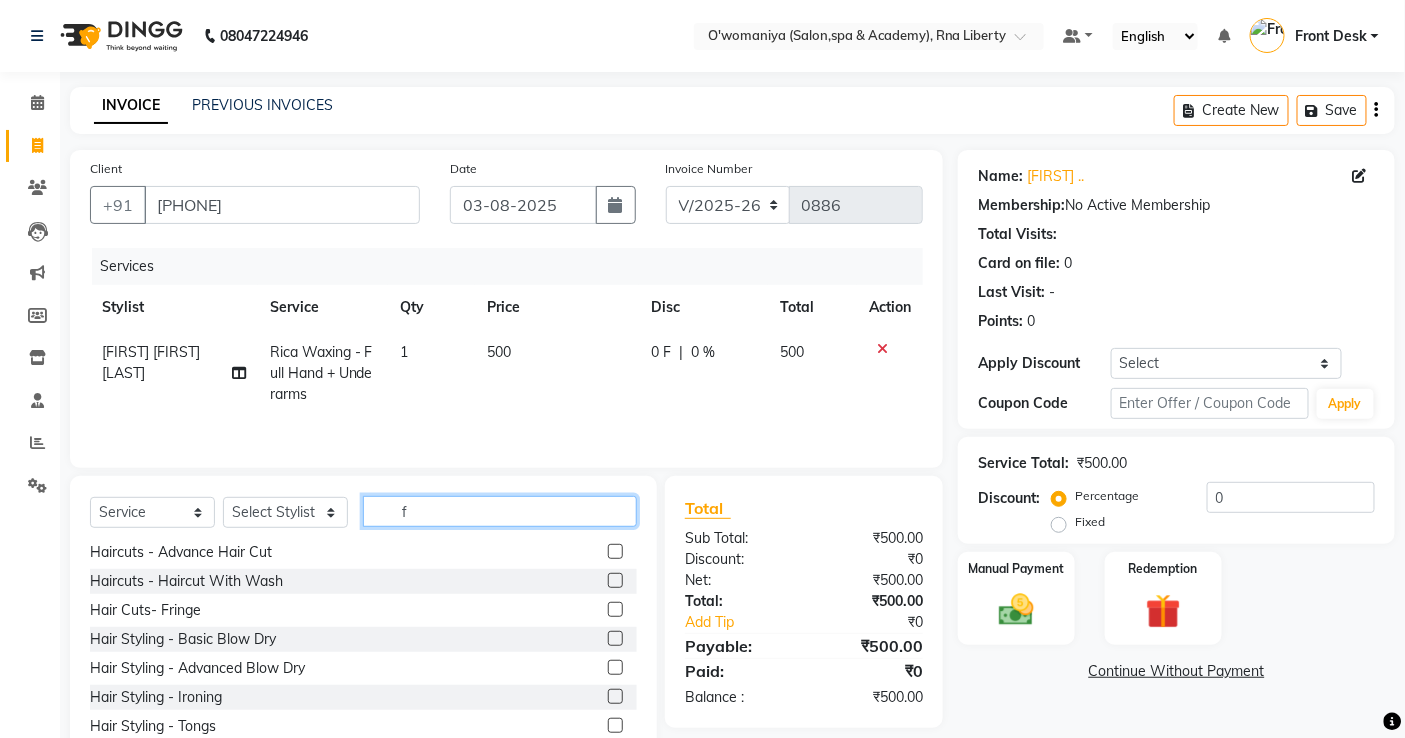 scroll, scrollTop: 0, scrollLeft: 0, axis: both 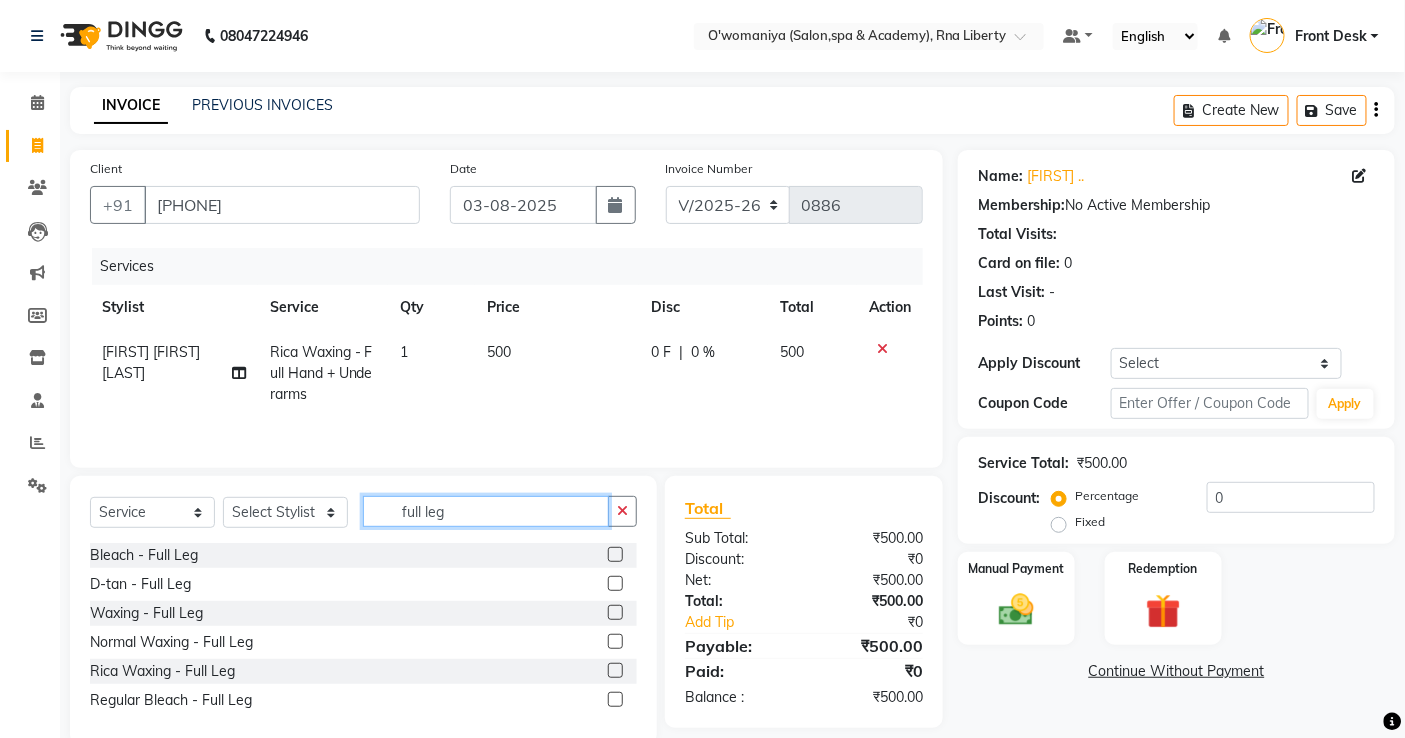 type on "full leg" 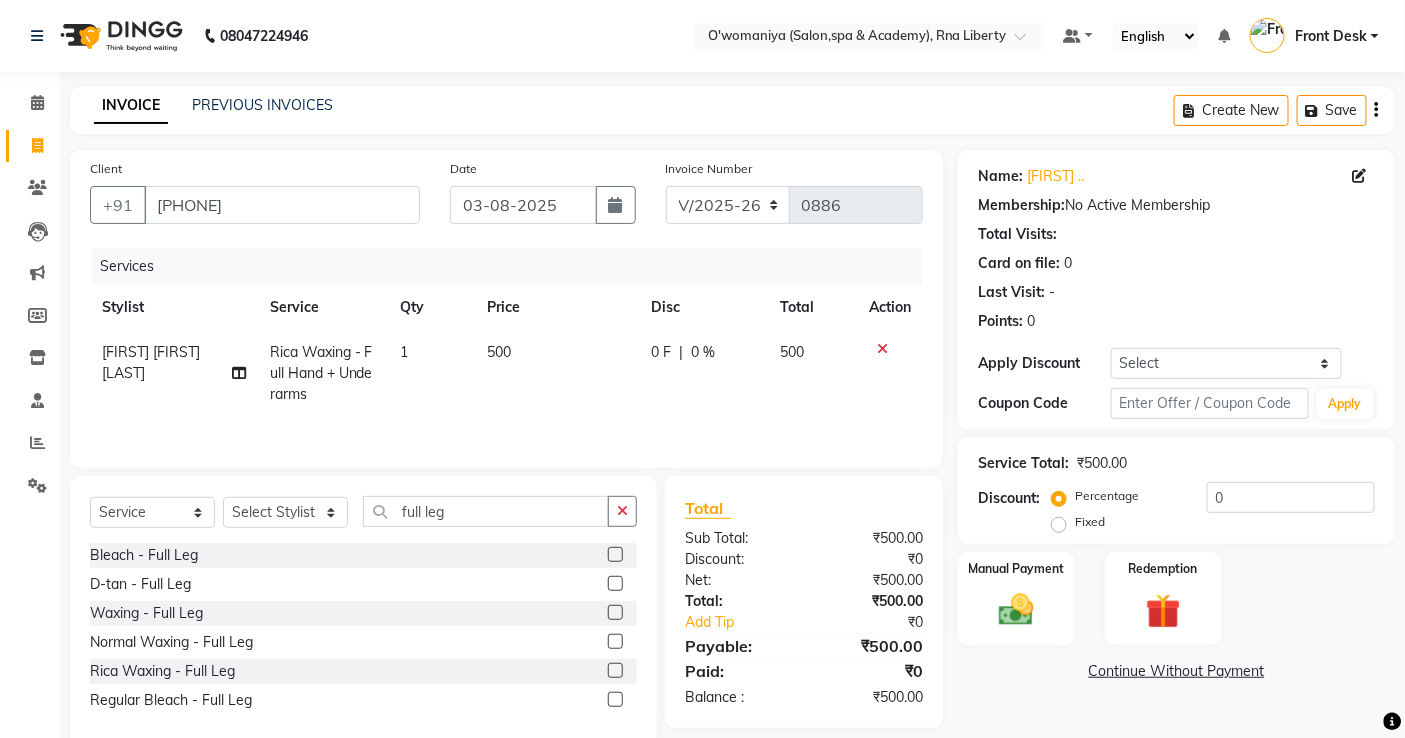 click 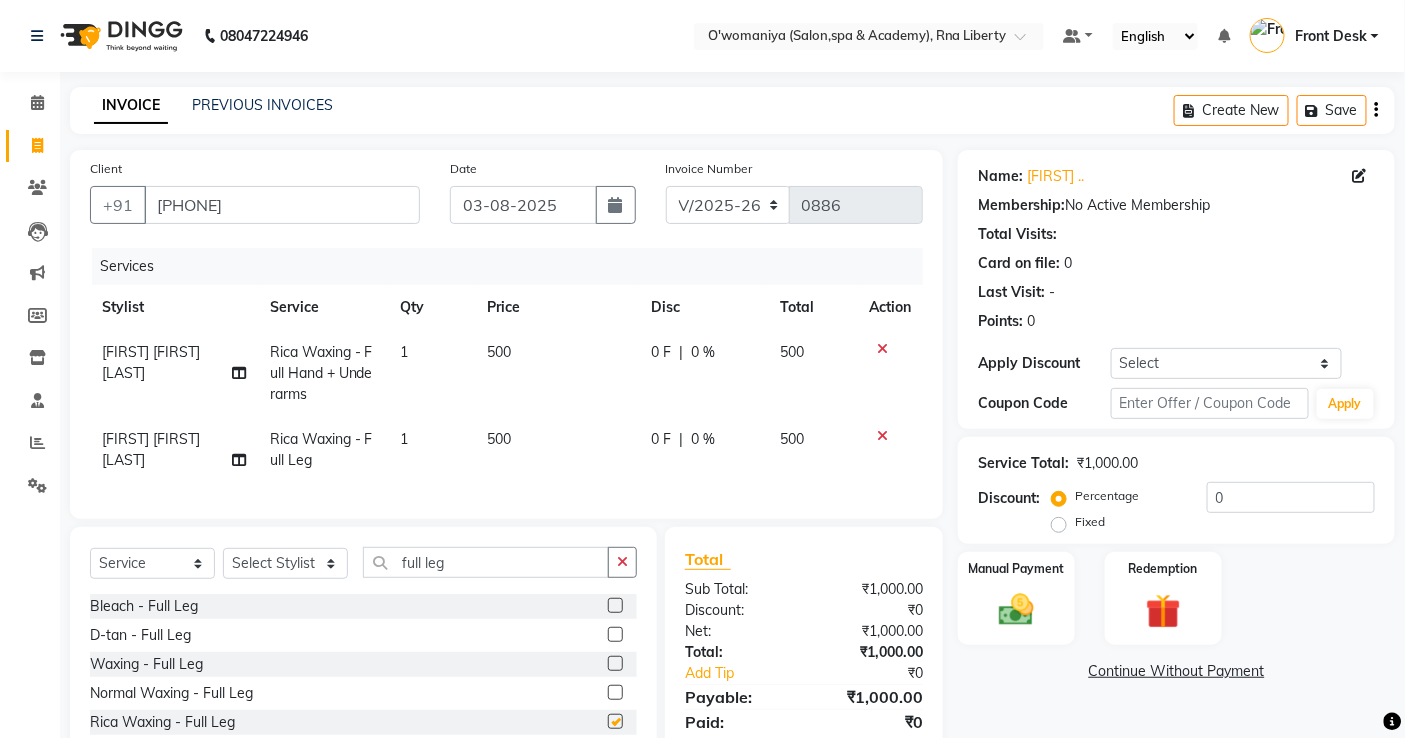 checkbox on "false" 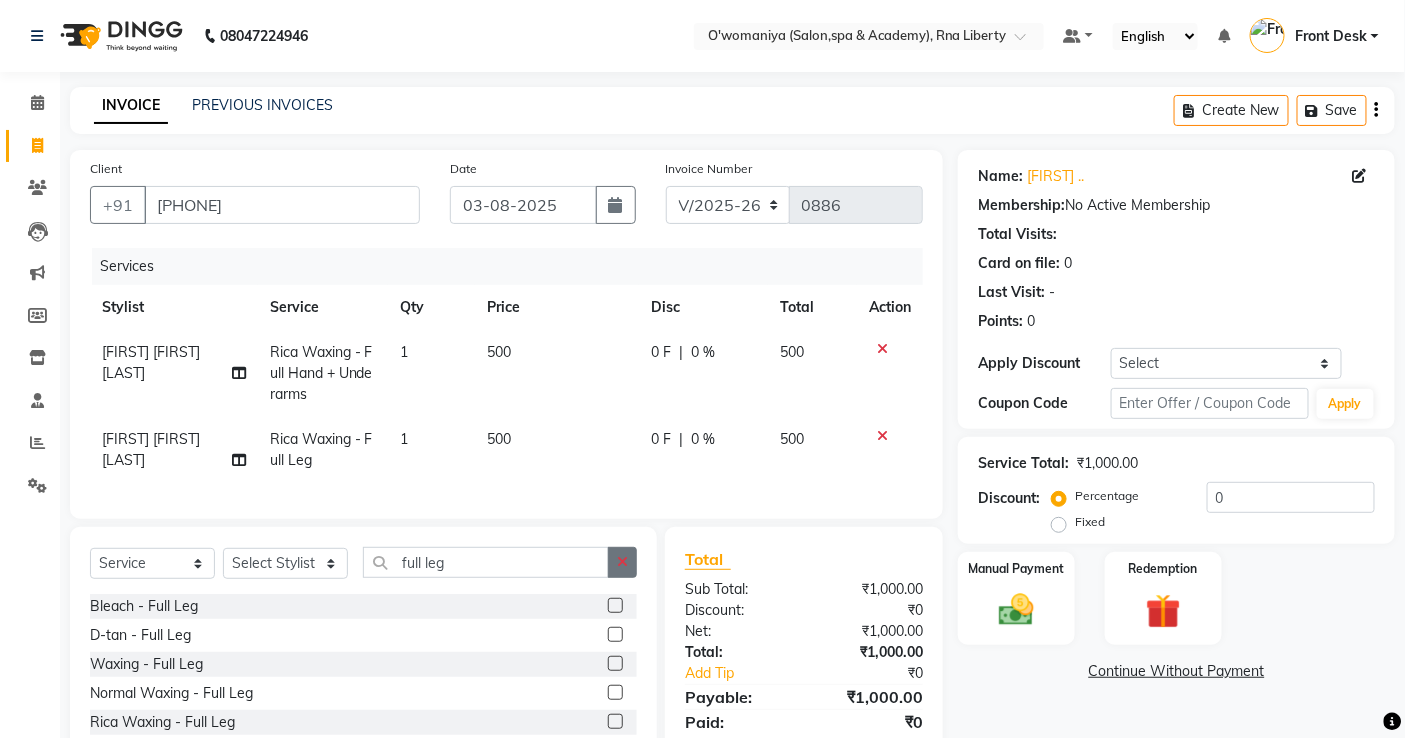 click 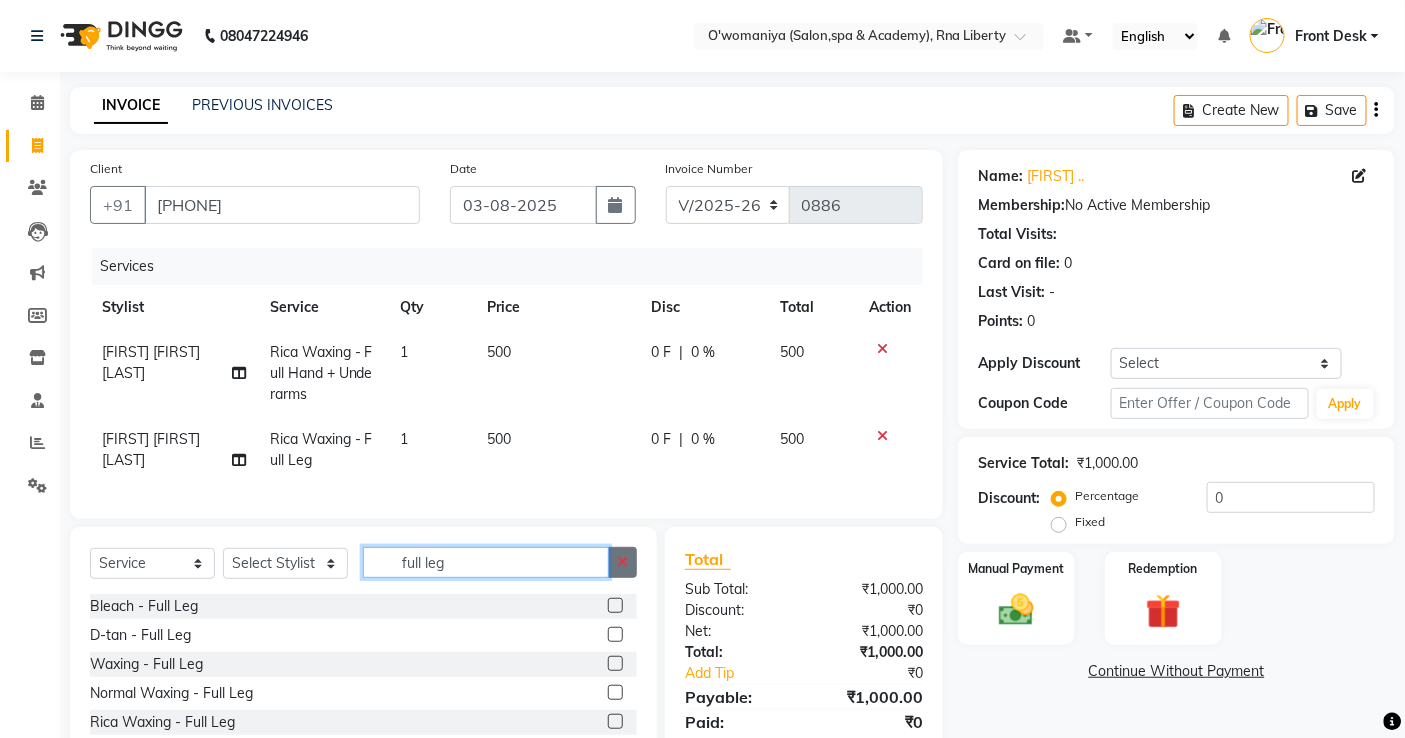 type 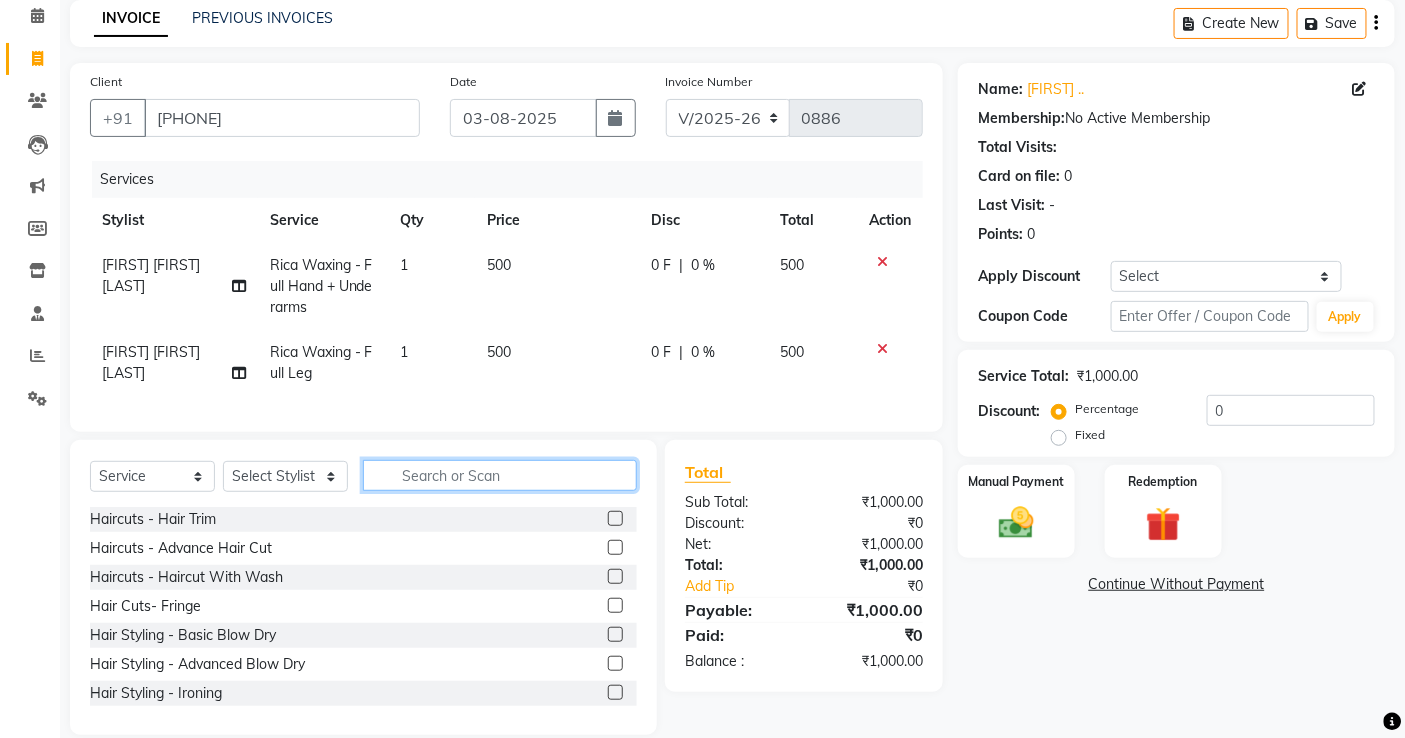 scroll, scrollTop: 130, scrollLeft: 0, axis: vertical 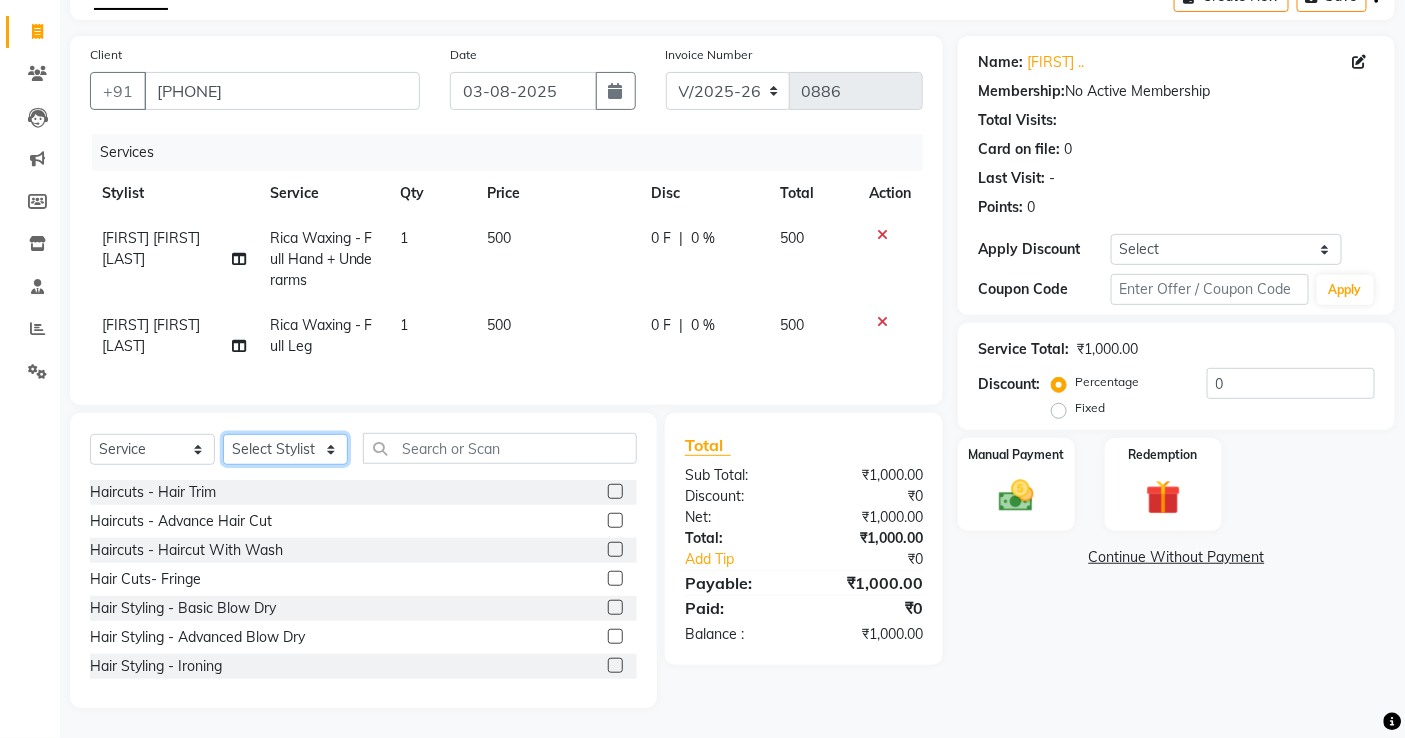 click on "Select Stylist abdul [FIRST] [LAST] ANITA [FIRST] [LAST]   [FIRST] [LAST] [FIRST] [LAST]   Front Desk   gaurav   [FIRST] [LAST]   Jyoti    [FIRST]  [FIRST] [LAST]   [FIRST] [LAST]   [FIRST]   [FIRST]    [FIRST] [LAST]    [FIRST]    [FIRST]   [FIRST] [LAST]    [FIRST] [LAST]   [FIRST] [LAST]    [FIRST] [LAST]    [FIRST] [LAST]   [FIRST] [LAST]   [FIRST] [LAST]   [FIRST]  [FIRST]   [FIRST] [LAST]  [FIRST] [LAST]   [FIRST] [LAST]" 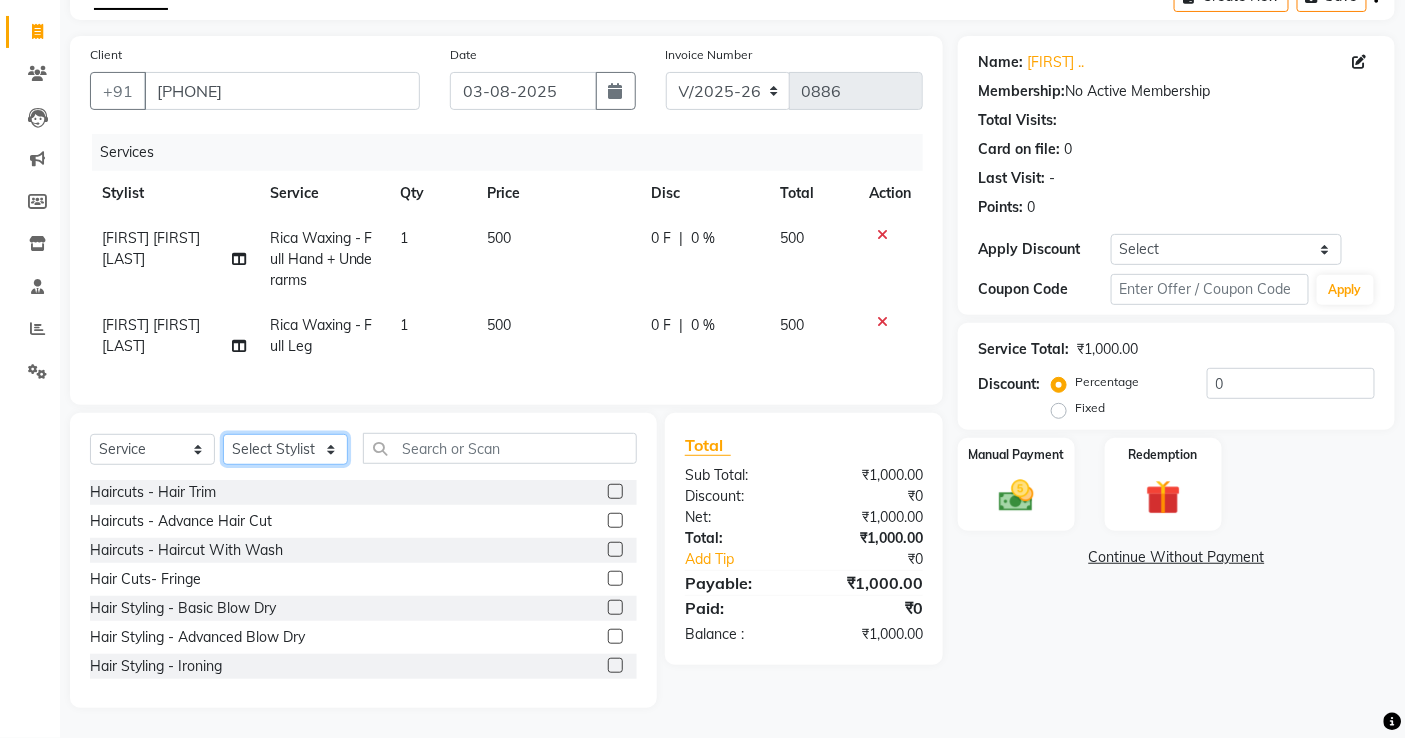 select on "64702" 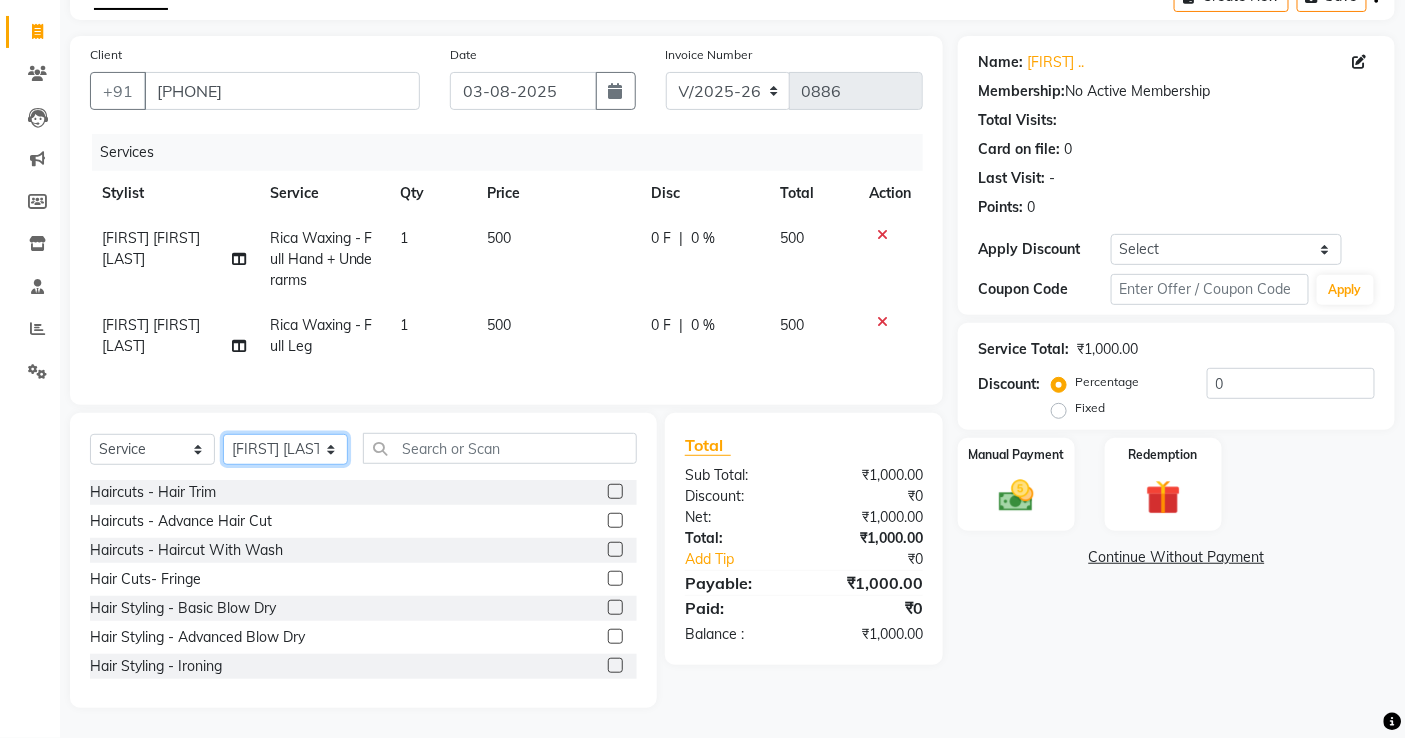 click on "Select Stylist abdul [FIRST] [LAST] ANITA [FIRST] [LAST]   [FIRST] [LAST] [FIRST] [LAST]   Front Desk   gaurav   [FIRST] [LAST]   Jyoti    [FIRST]  [FIRST] [LAST]   [FIRST] [LAST]   [FIRST]   [FIRST]    [FIRST] [LAST]    [FIRST]    [FIRST]   [FIRST] [LAST]    [FIRST] [LAST]   [FIRST] [LAST]    [FIRST] [LAST]    [FIRST] [LAST]   [FIRST] [LAST]   [FIRST] [LAST]   [FIRST]  [FIRST]   [FIRST] [LAST]  [FIRST] [LAST]   [FIRST] [LAST]" 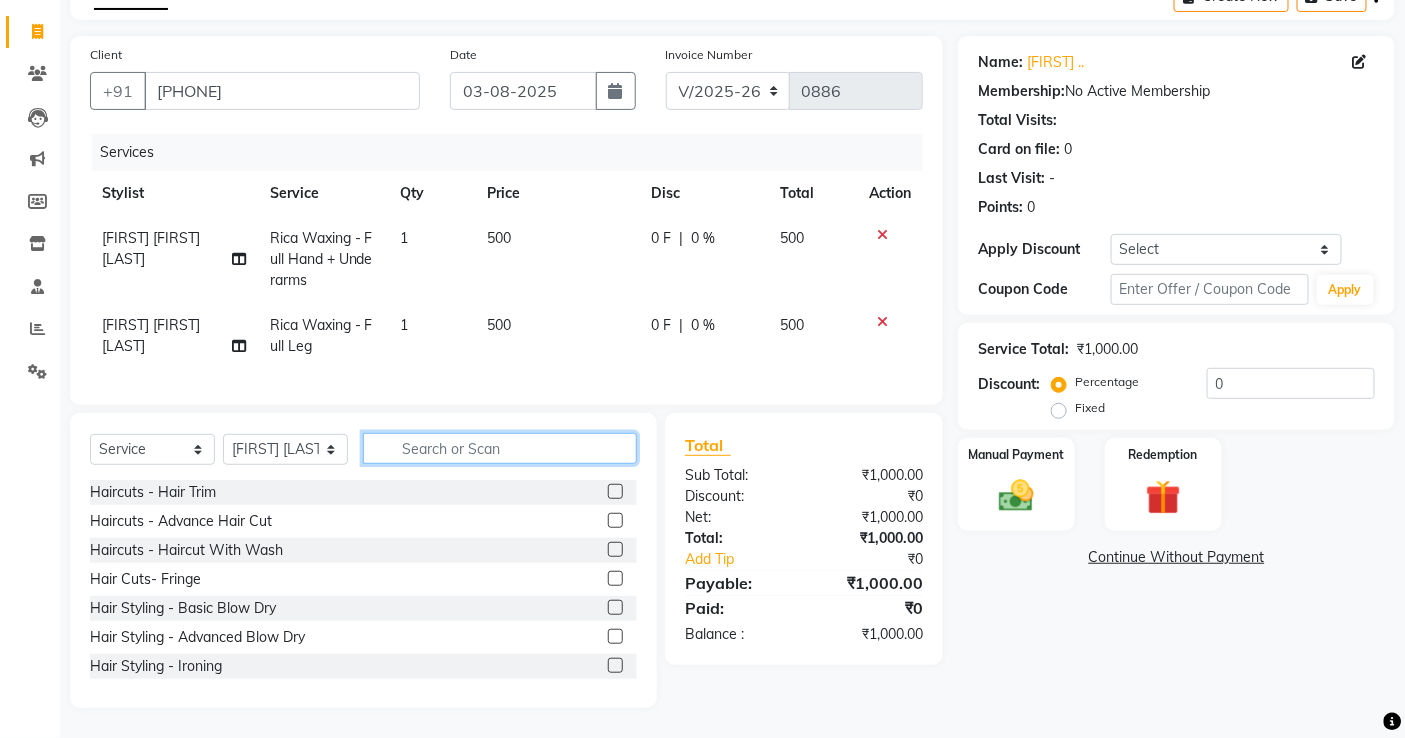 click 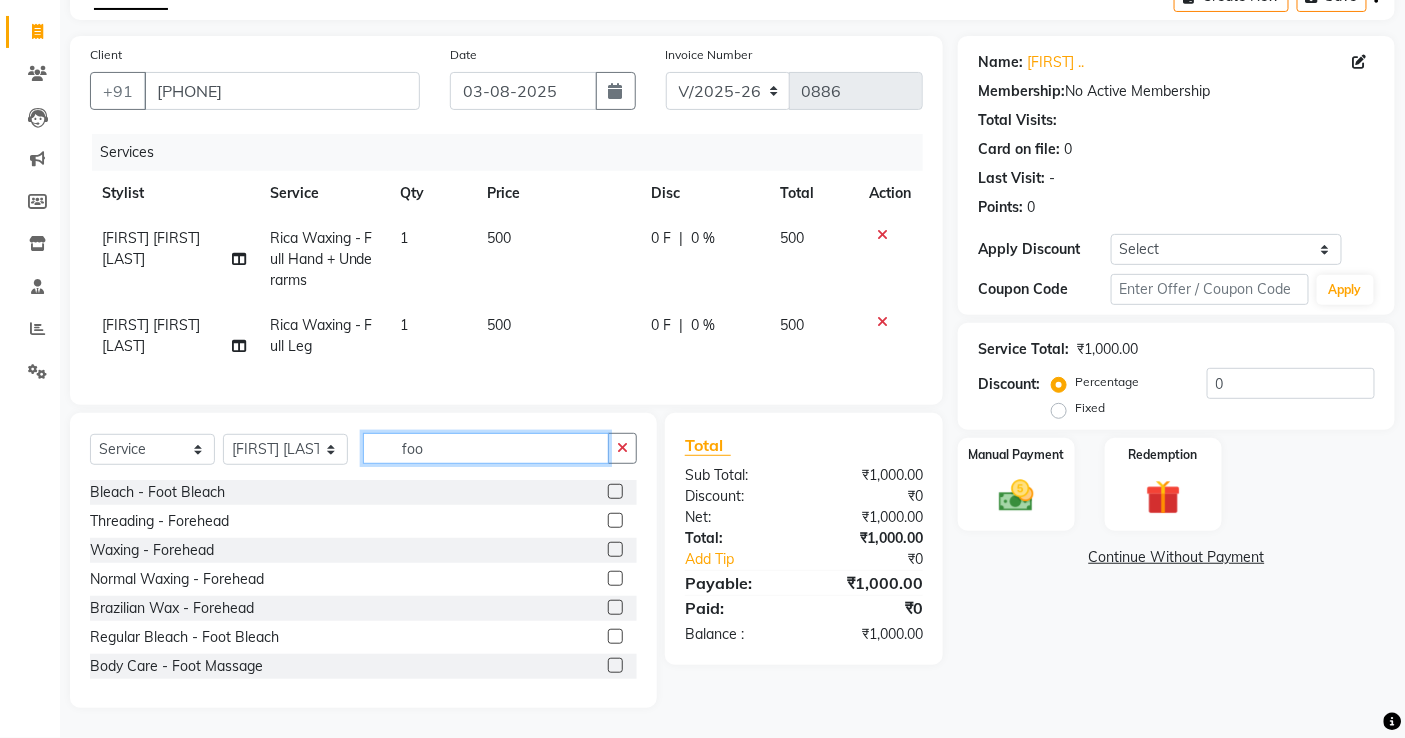 scroll, scrollTop: 86, scrollLeft: 0, axis: vertical 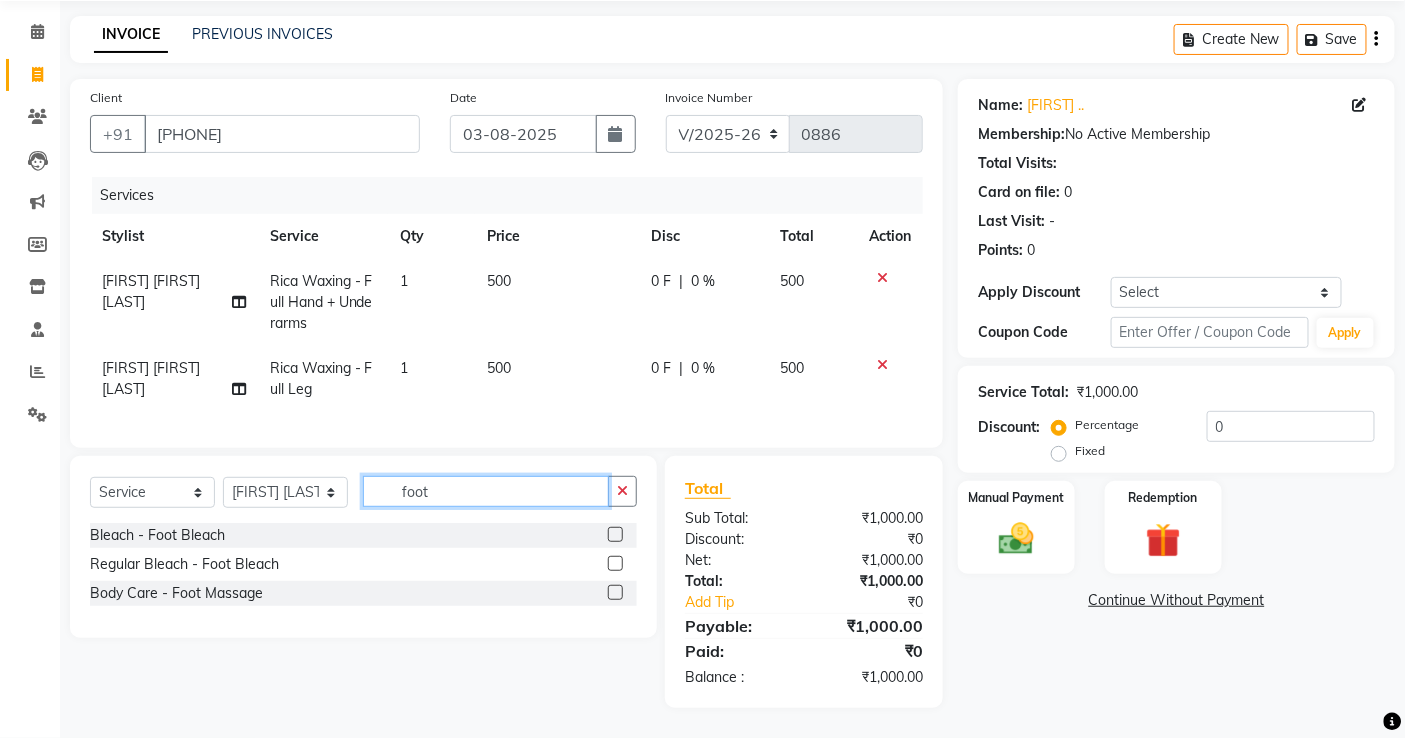 type on "foot" 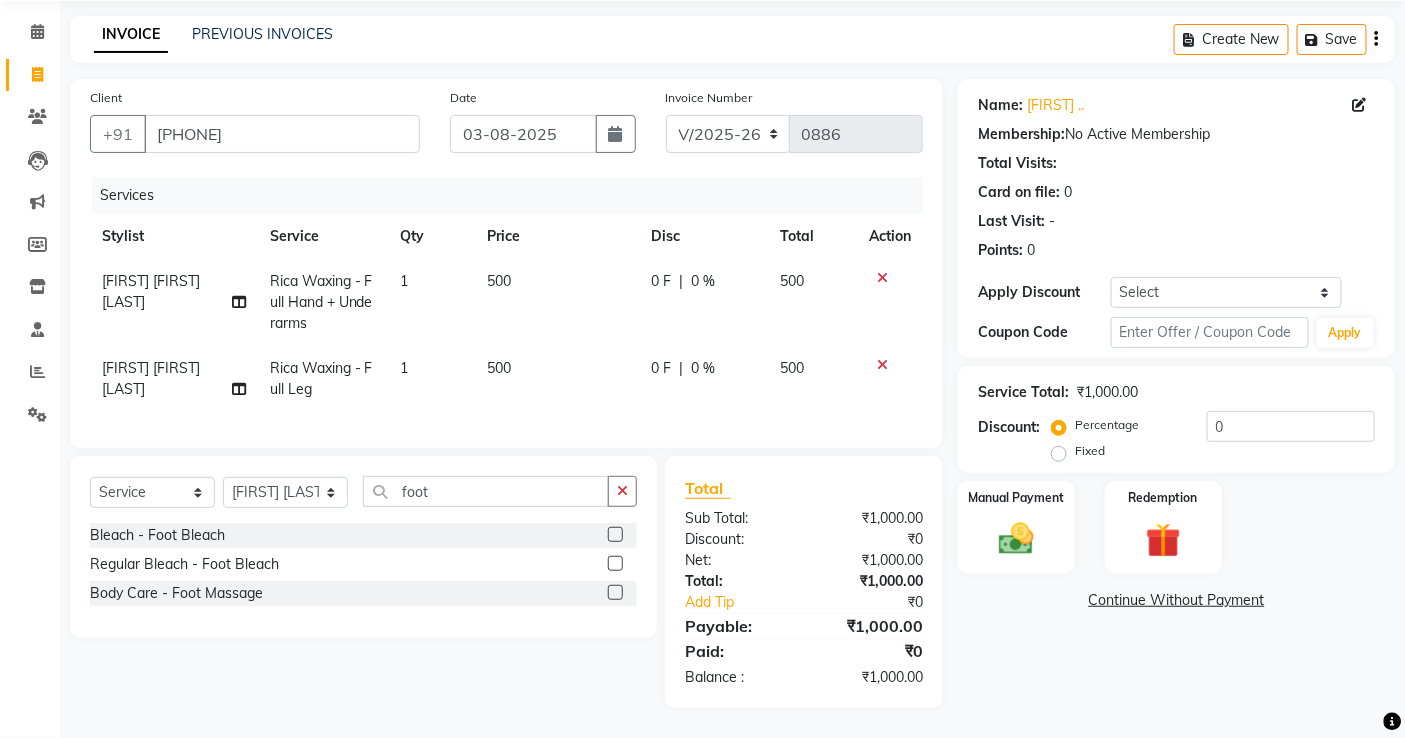 click 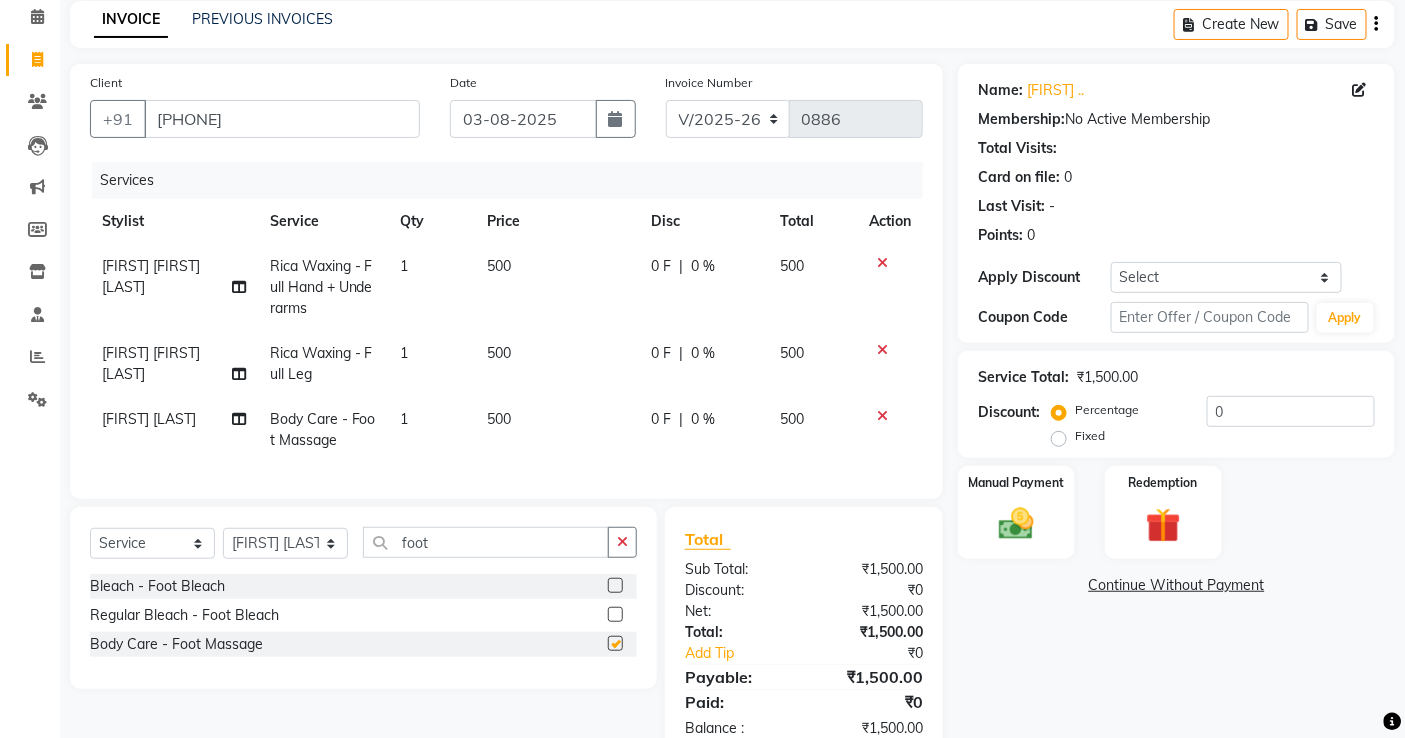 checkbox on "false" 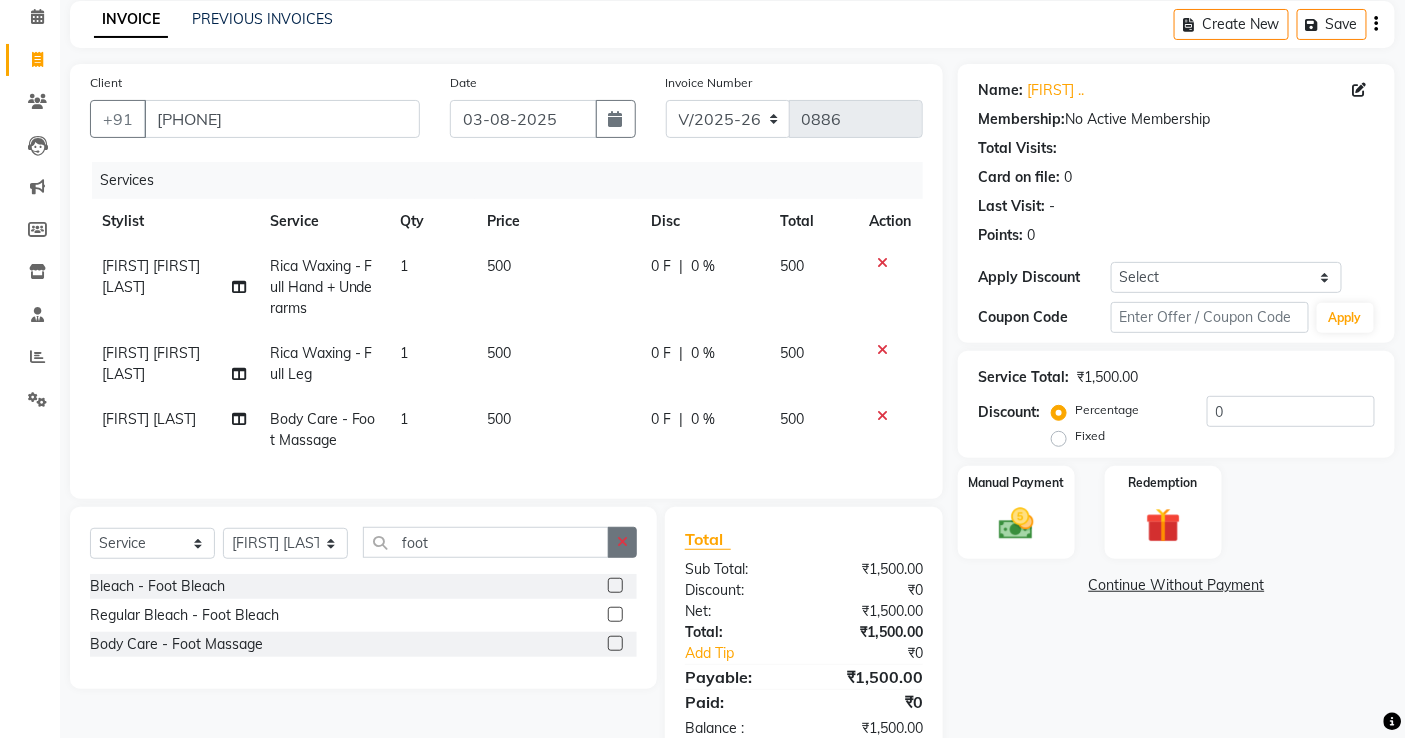 click 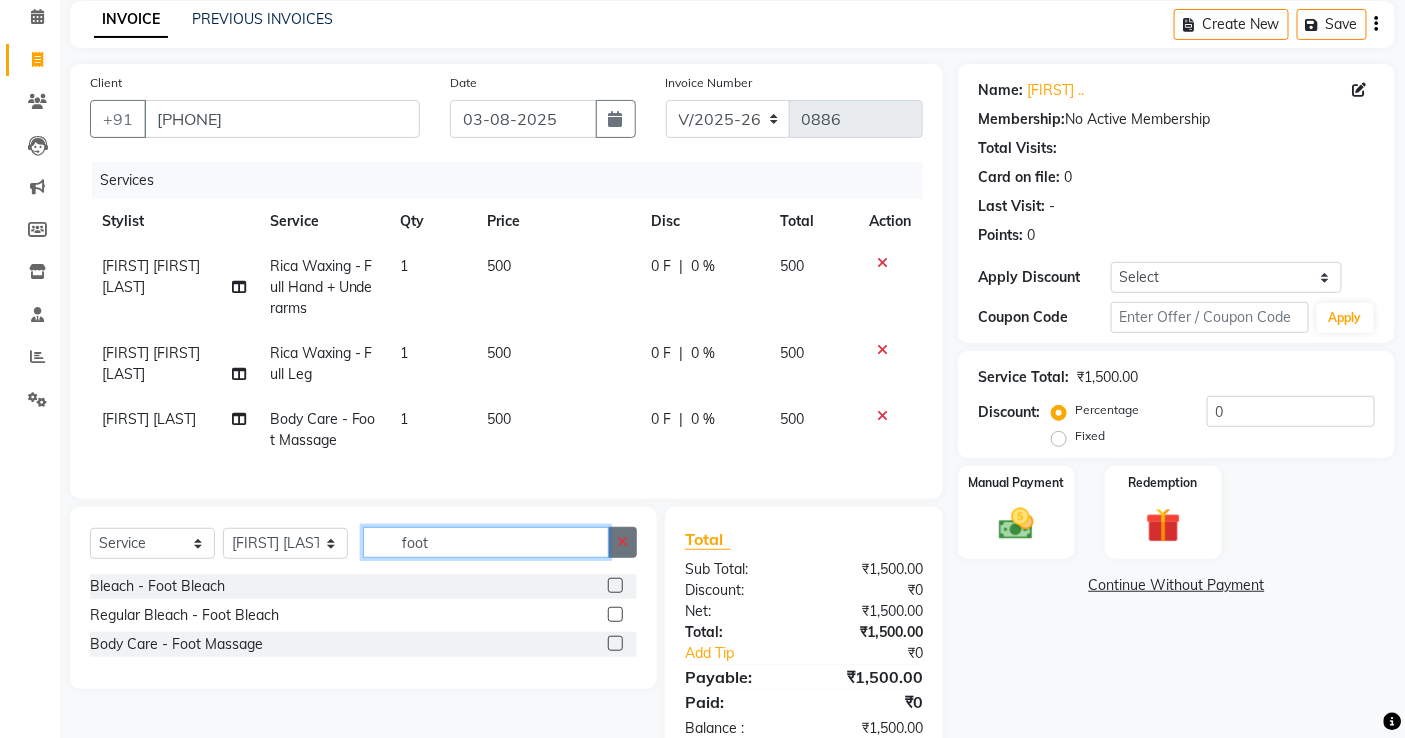 type 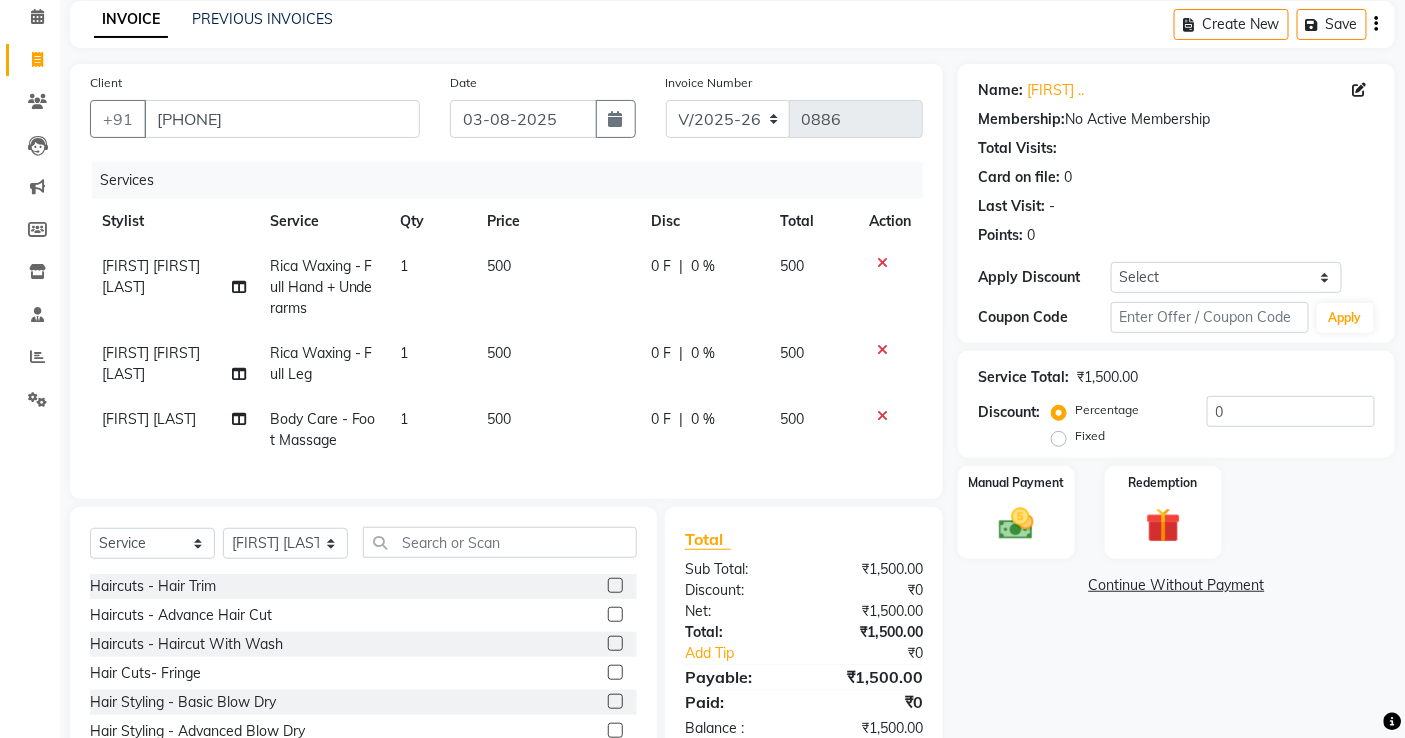 click on "0 %" 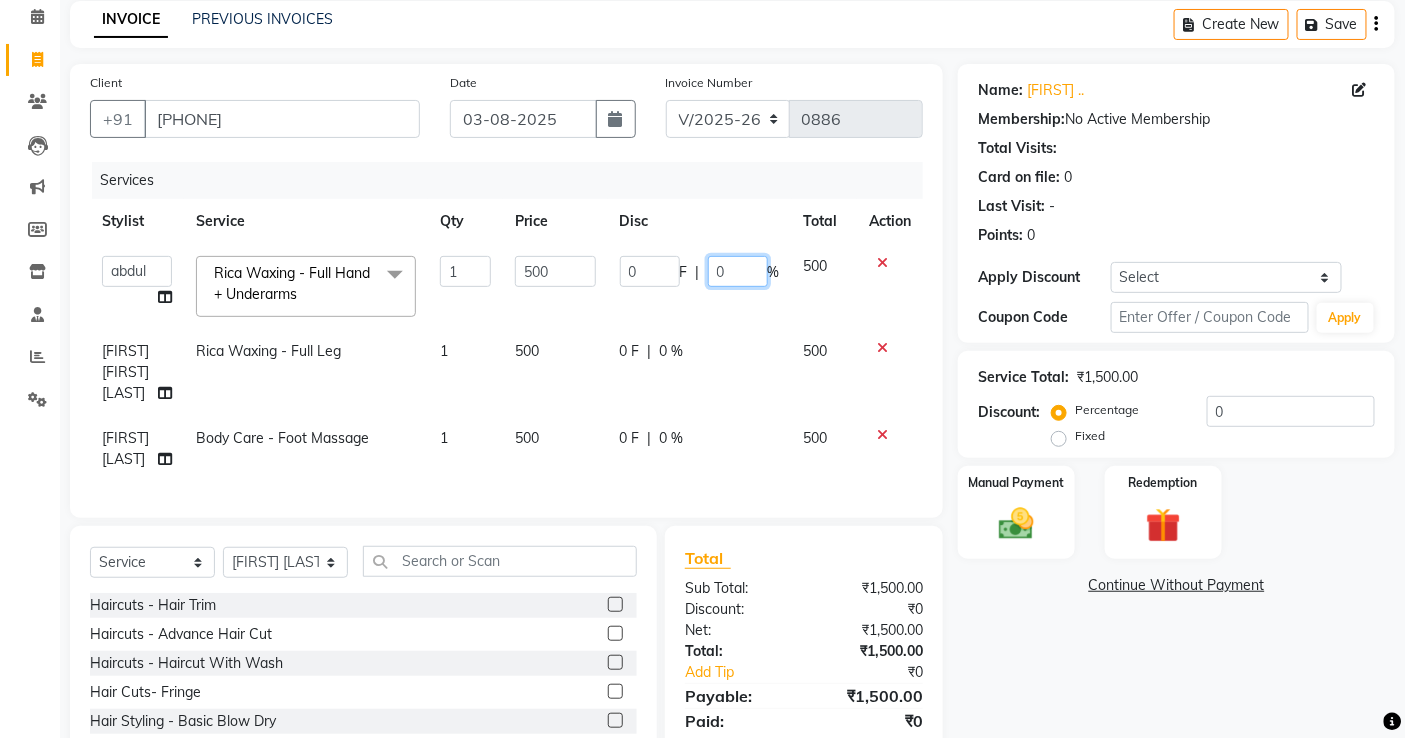 click on "0" 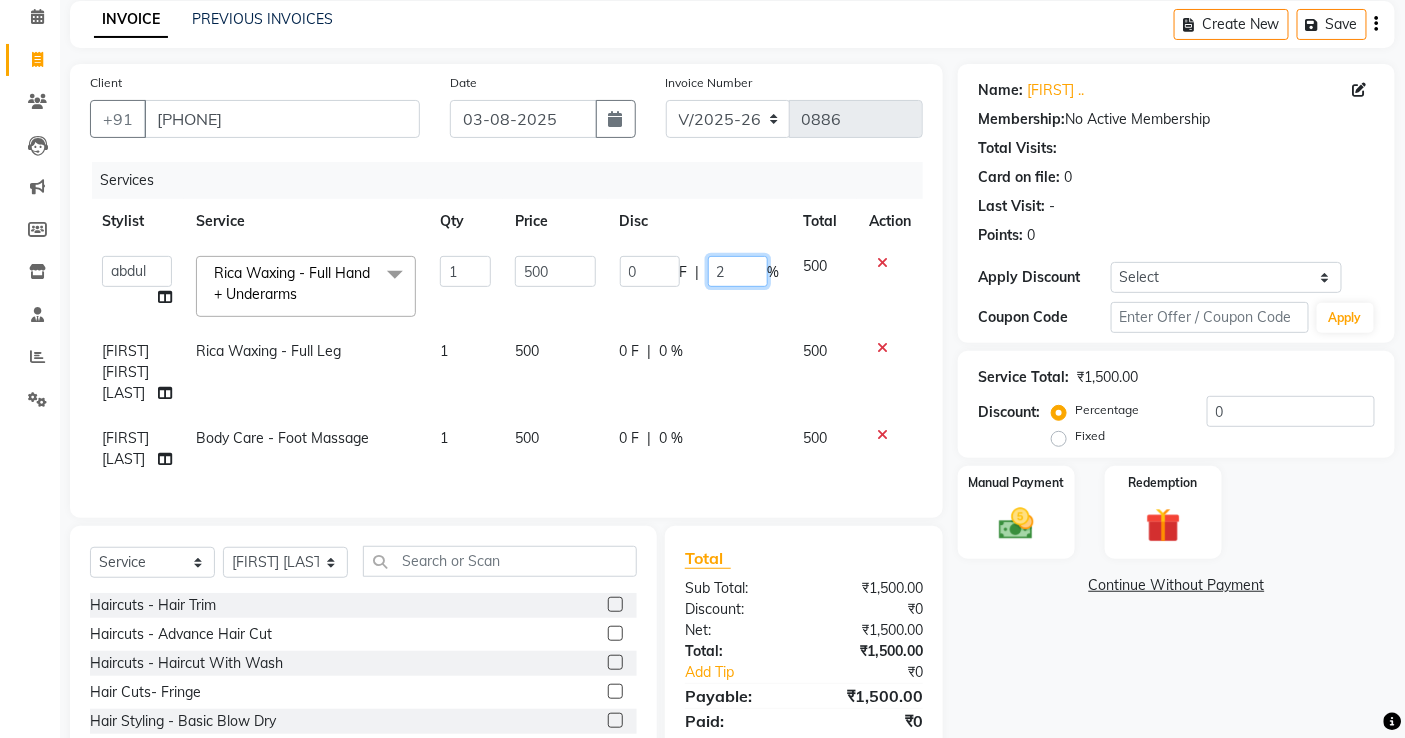 type on "20" 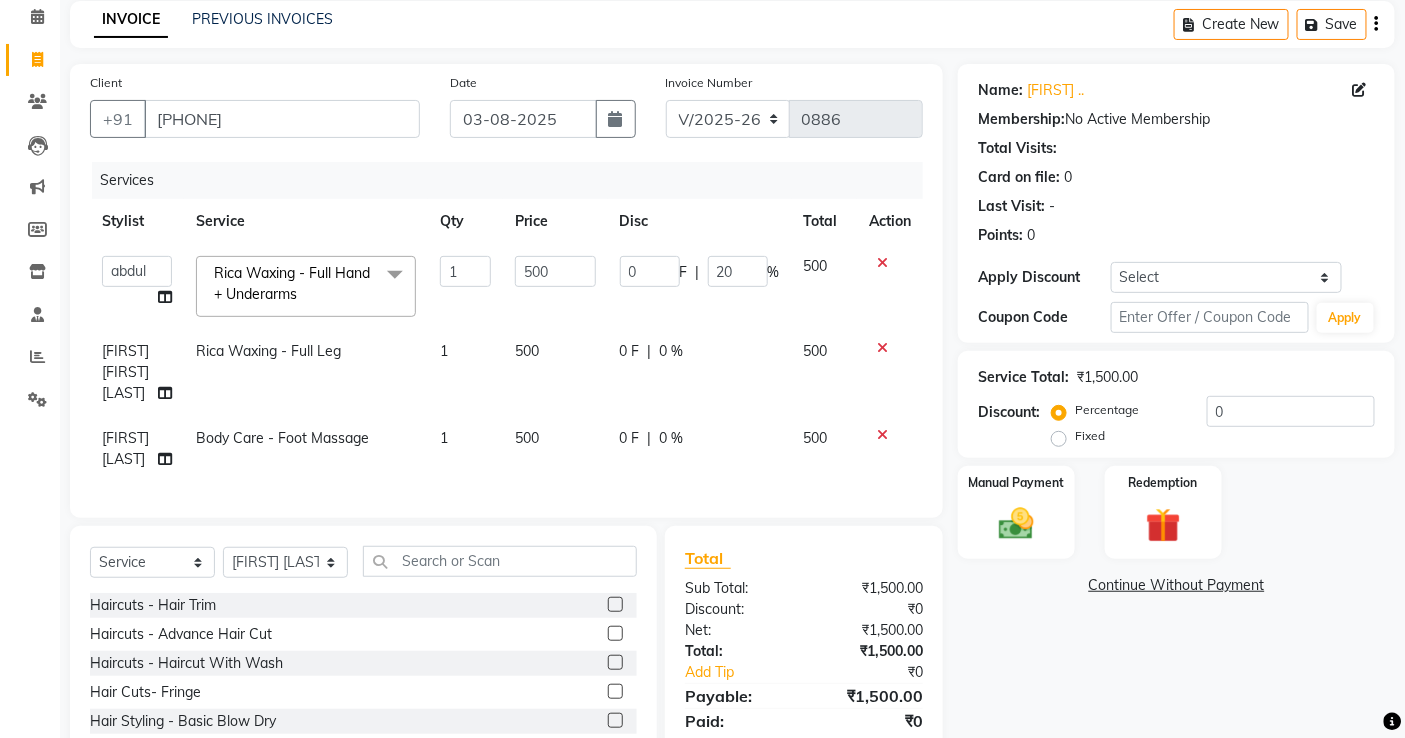 click 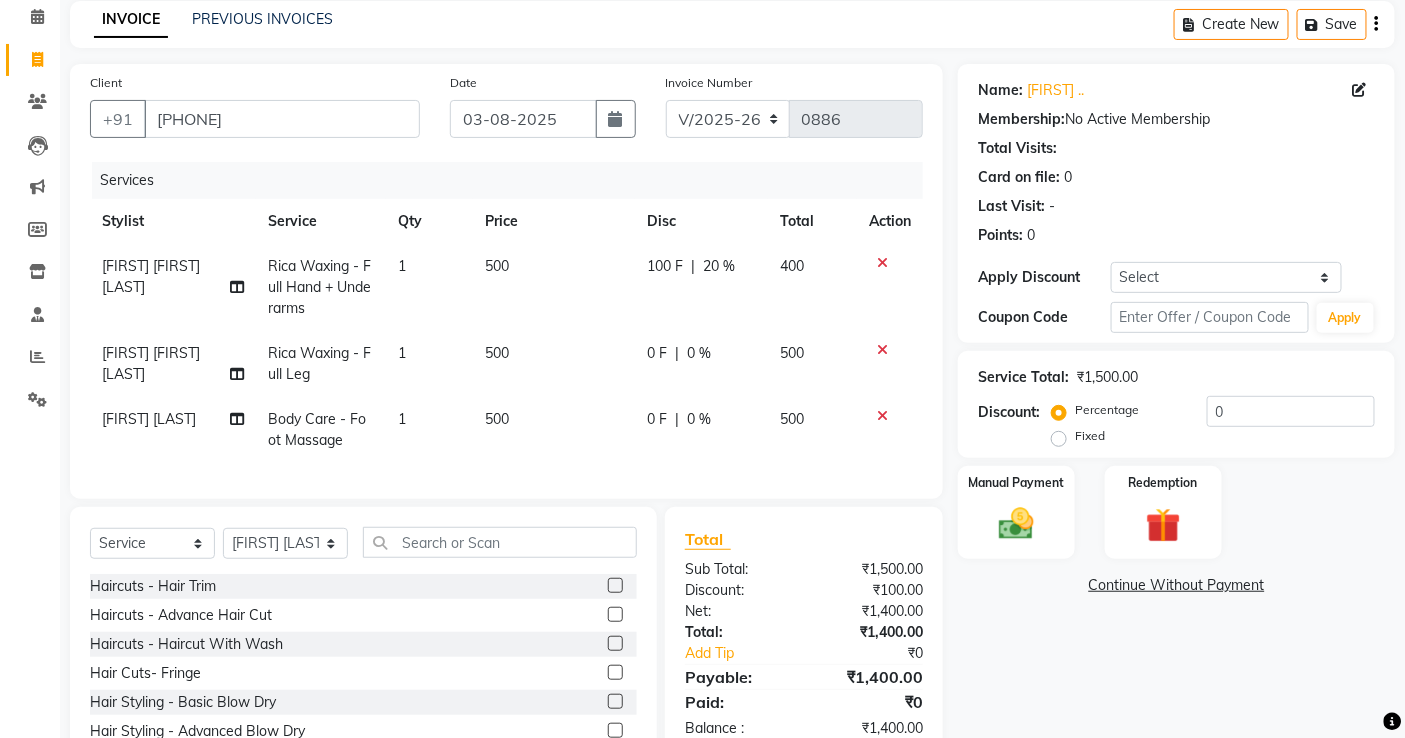 click on "0 %" 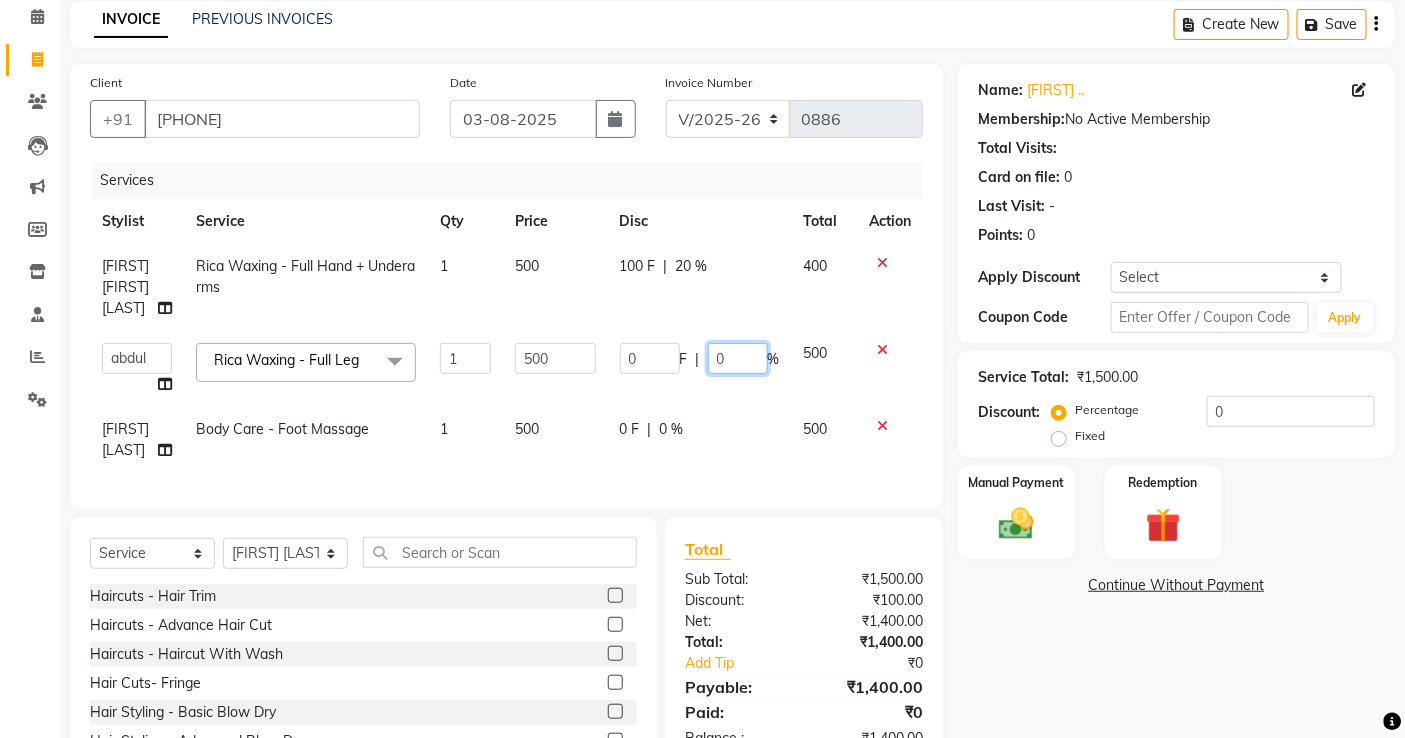 click on "0" 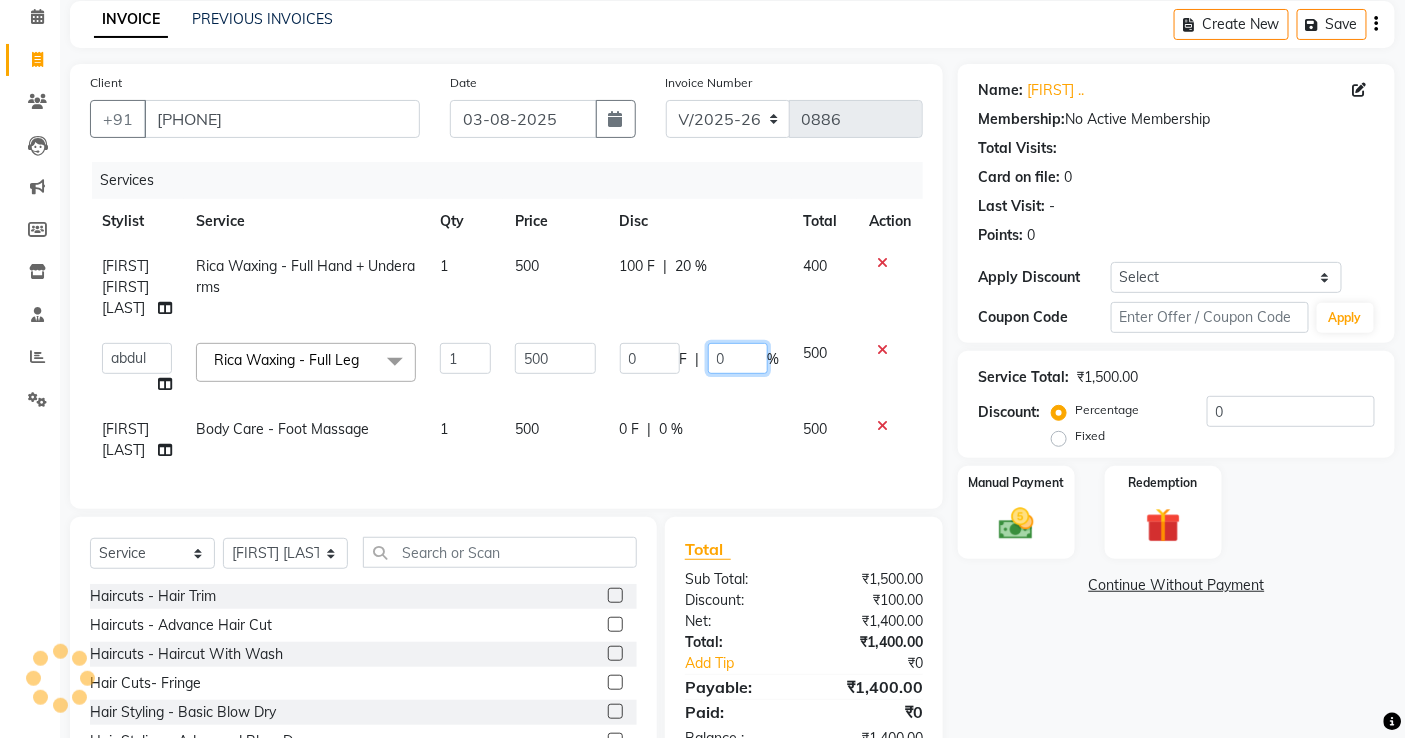 type on "20" 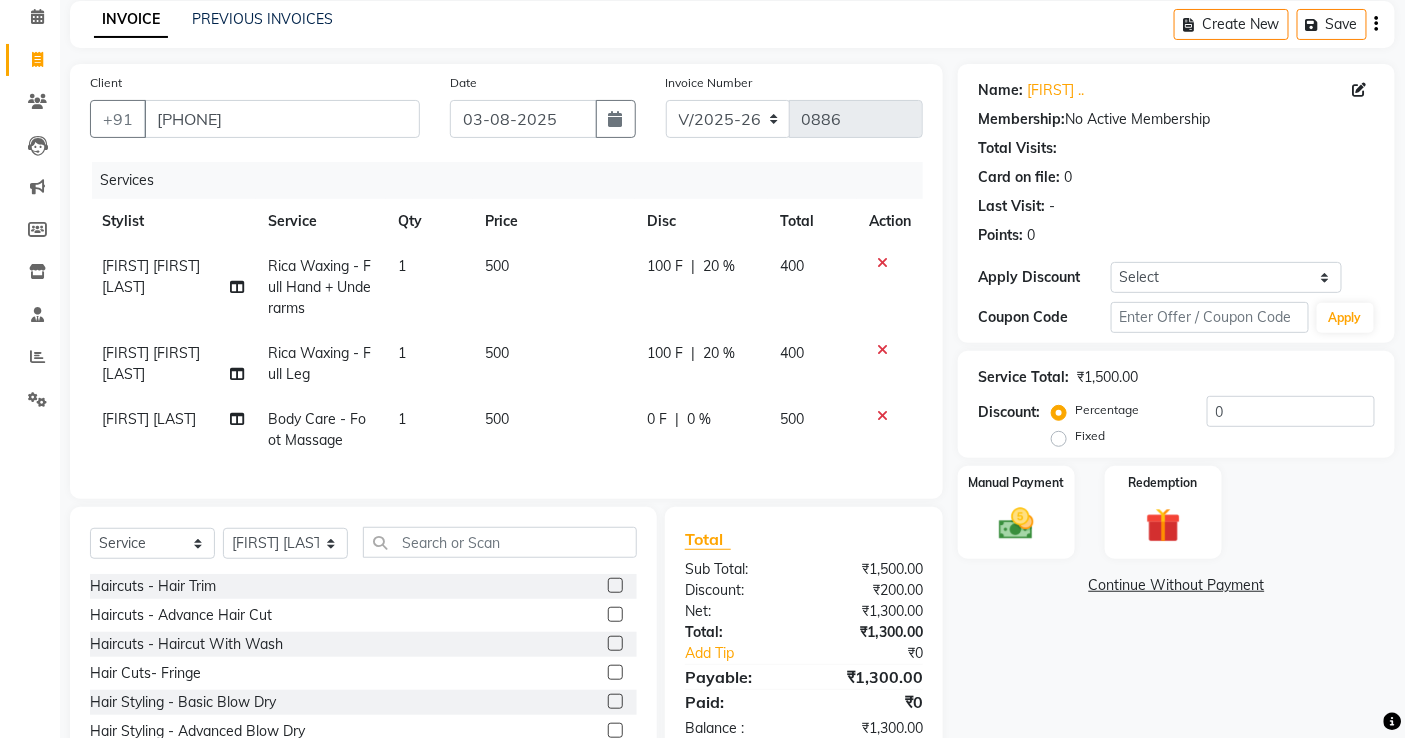 drag, startPoint x: 903, startPoint y: 392, endPoint x: 614, endPoint y: 480, distance: 302.10098 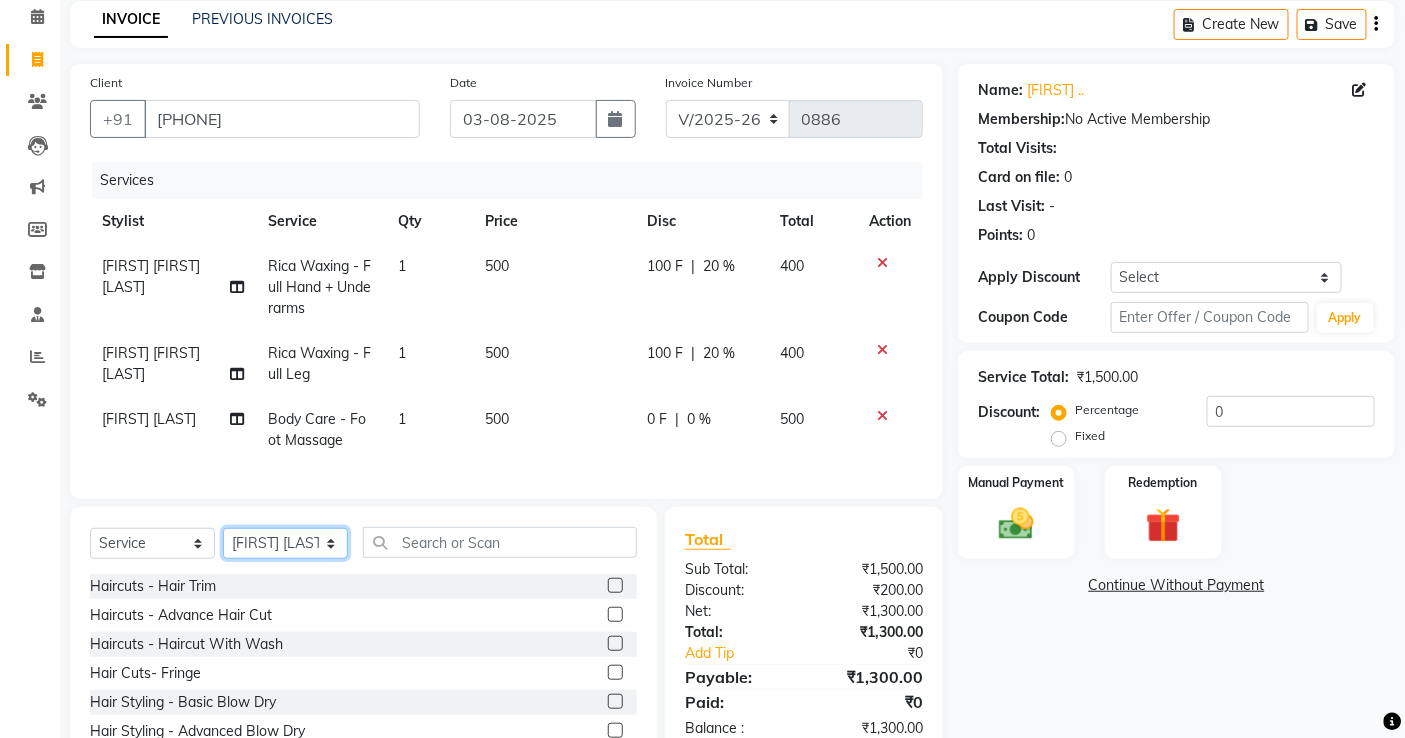 click on "Select Stylist abdul [FIRST] [LAST] ANITA [FIRST] [LAST]   [FIRST] [LAST] [FIRST] [LAST]   Front Desk   gaurav   [FIRST] [LAST]   Jyoti    [FIRST]  [FIRST] [LAST]   [FIRST] [LAST]   [FIRST]   [FIRST]    [FIRST] [LAST]    [FIRST]    [FIRST]   [FIRST] [LAST]    [FIRST] [LAST]   [FIRST] [LAST]    [FIRST] [LAST]    [FIRST] [LAST]   [FIRST] [LAST]   [FIRST] [LAST]   [FIRST]  [FIRST]   [FIRST] [LAST]  [FIRST] [LAST]   [FIRST] [LAST]" 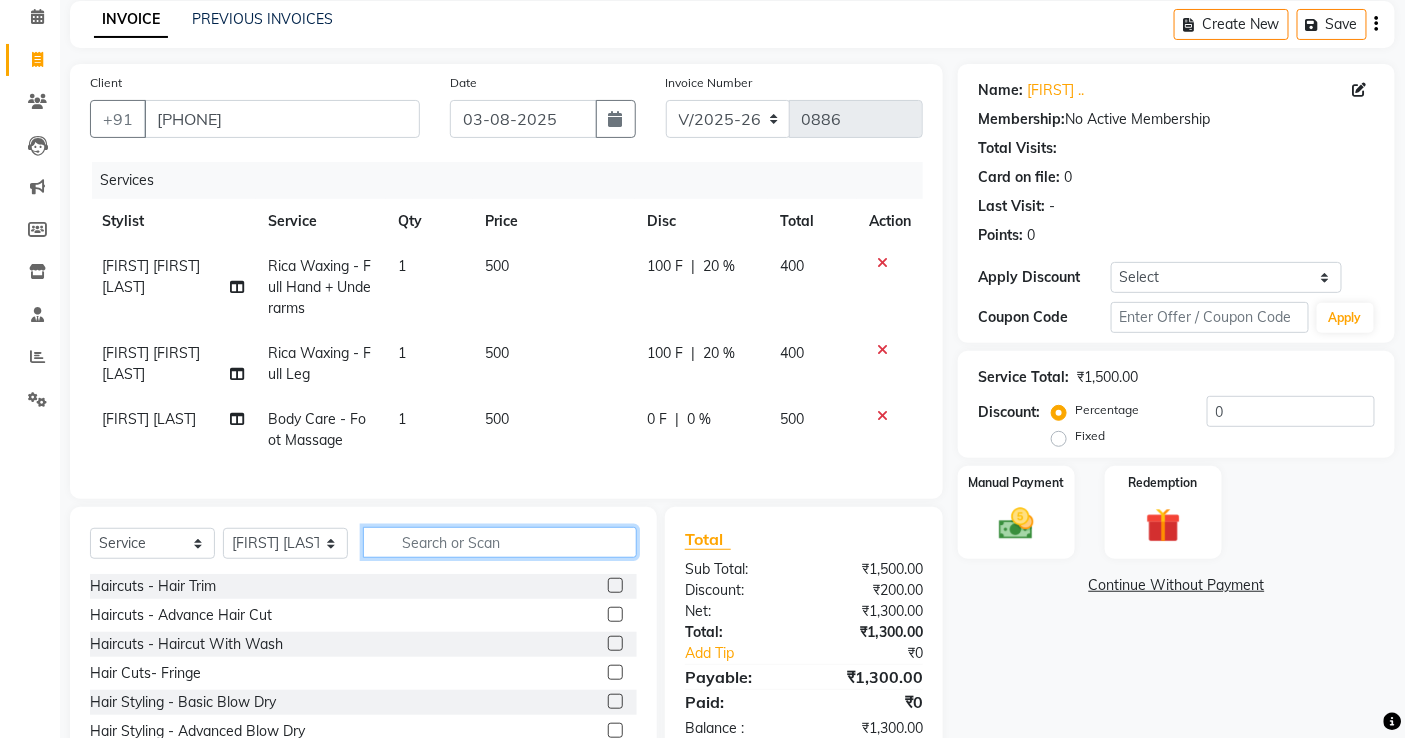 drag, startPoint x: 424, startPoint y: 564, endPoint x: 400, endPoint y: 546, distance: 30 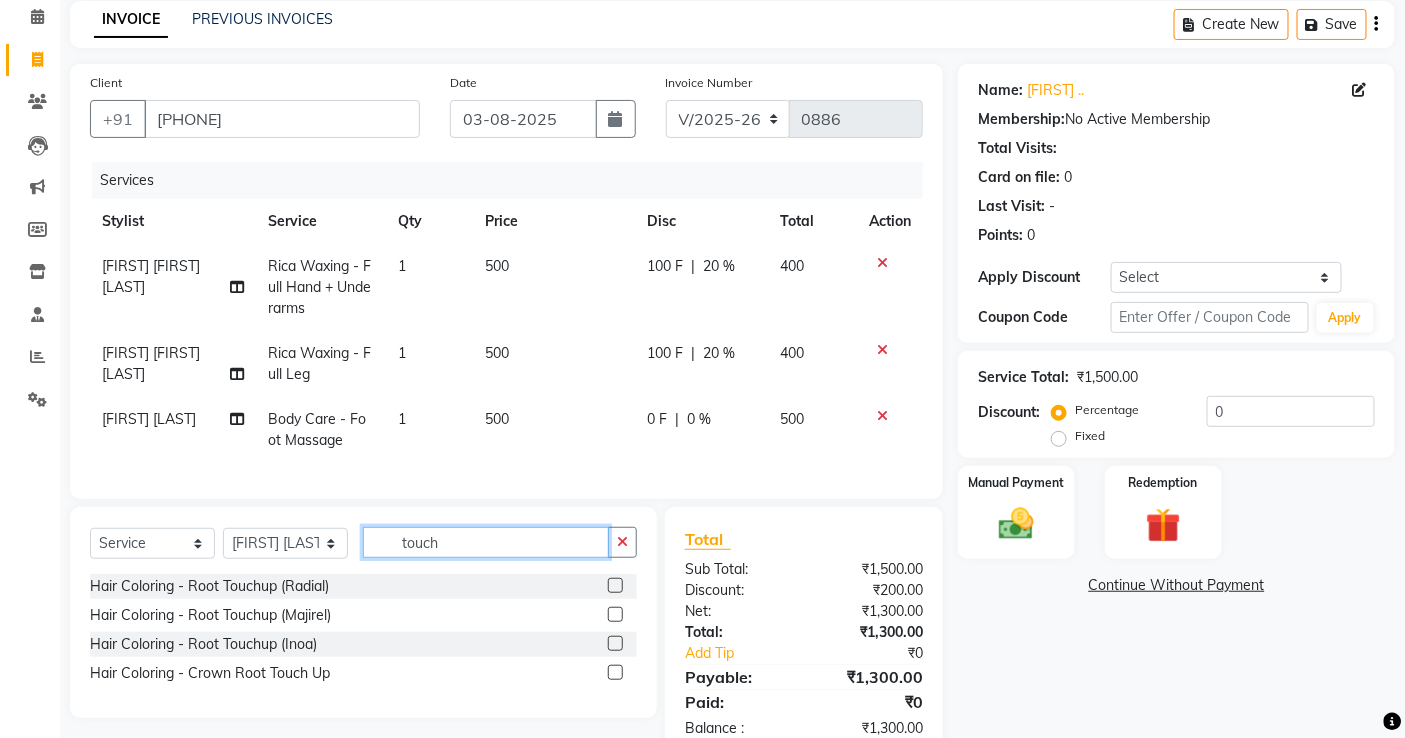 type on "touch" 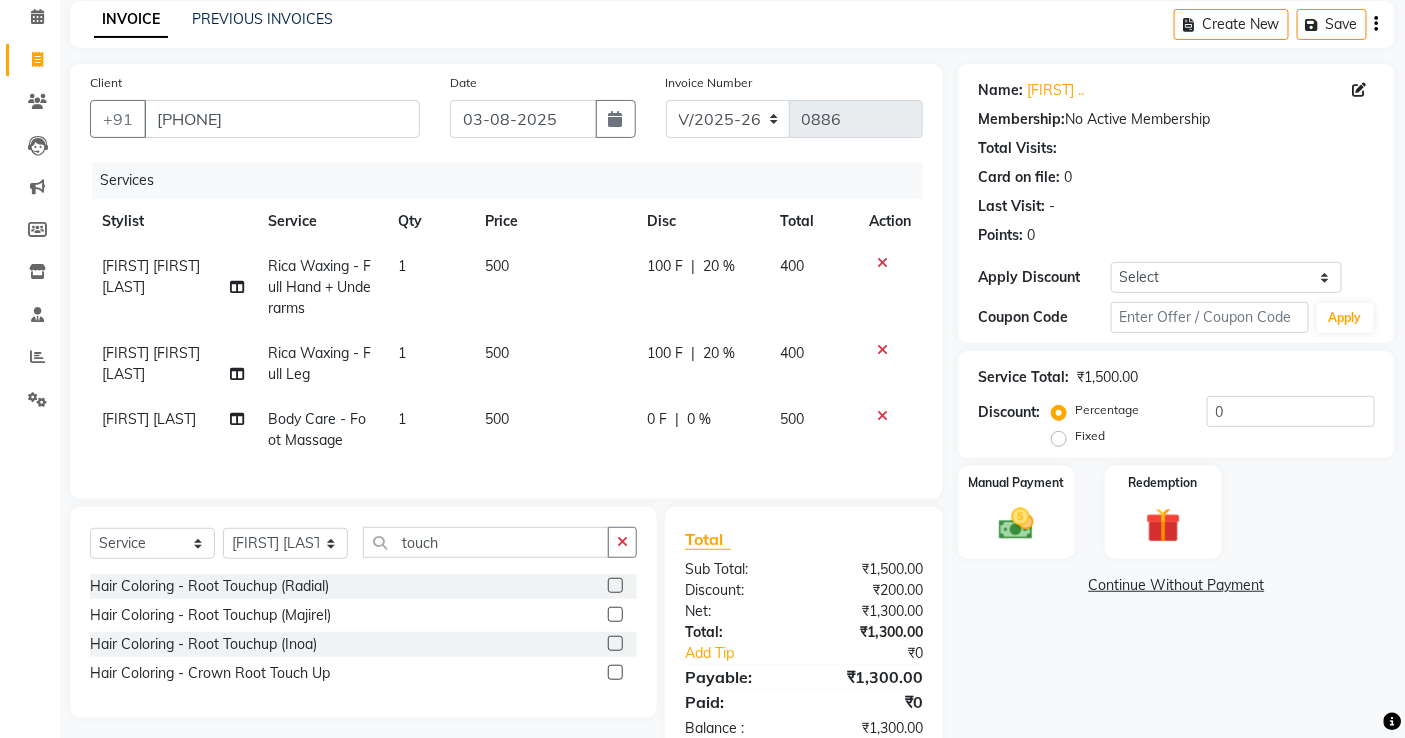 click 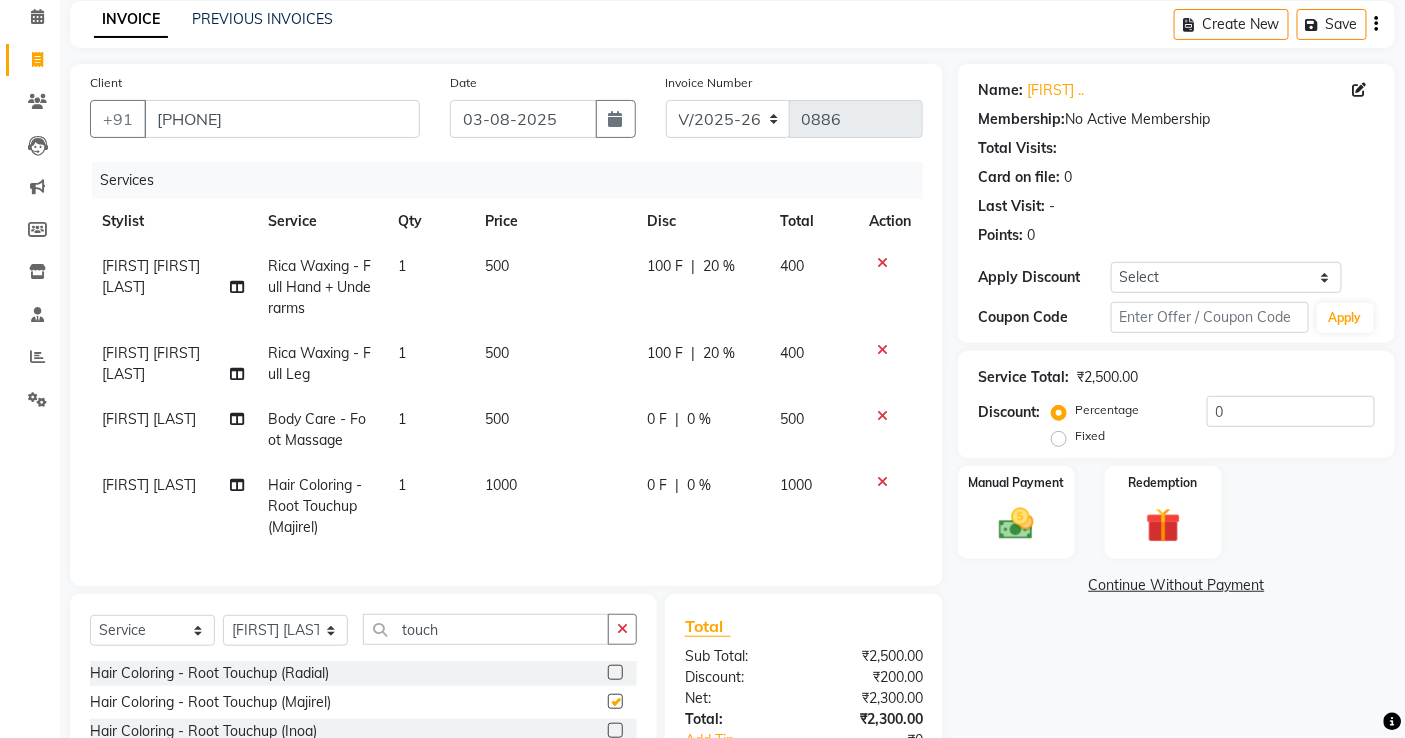 checkbox on "false" 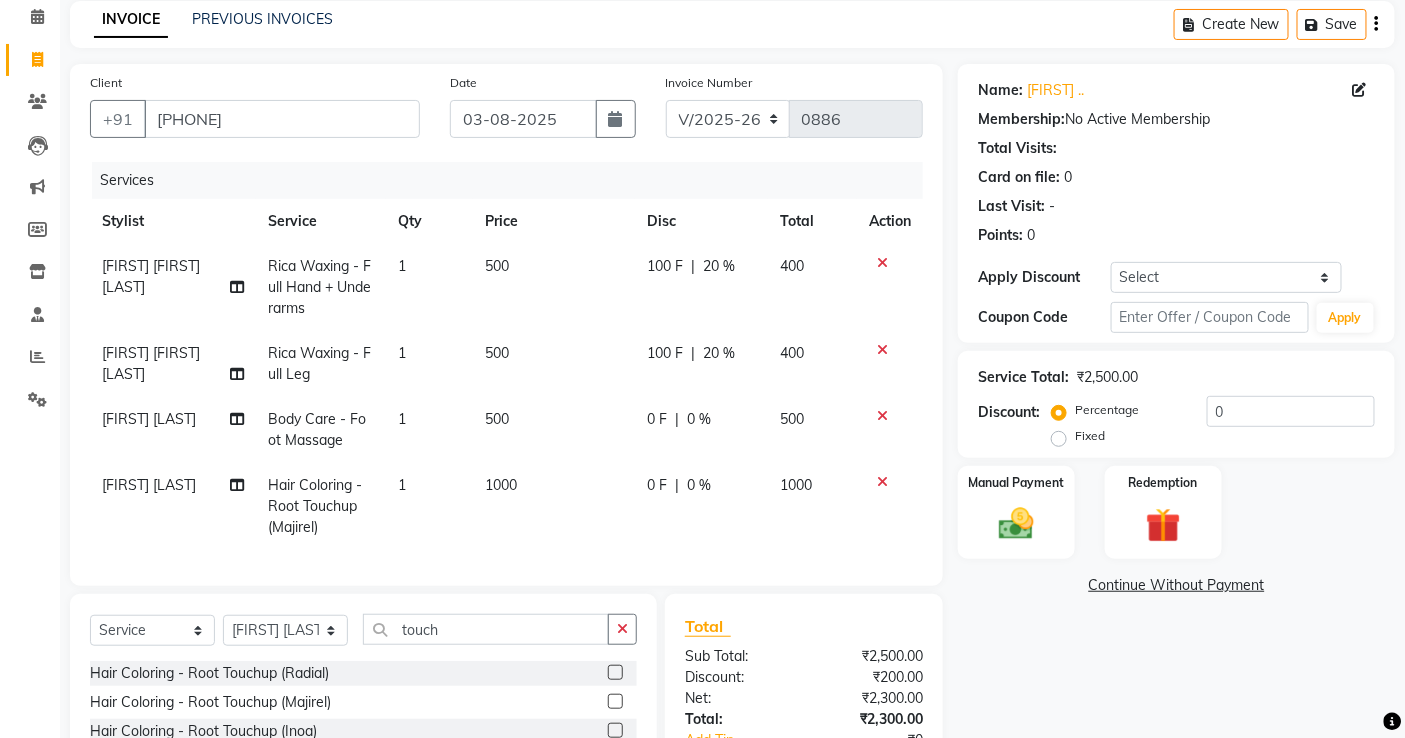 click on "1000" 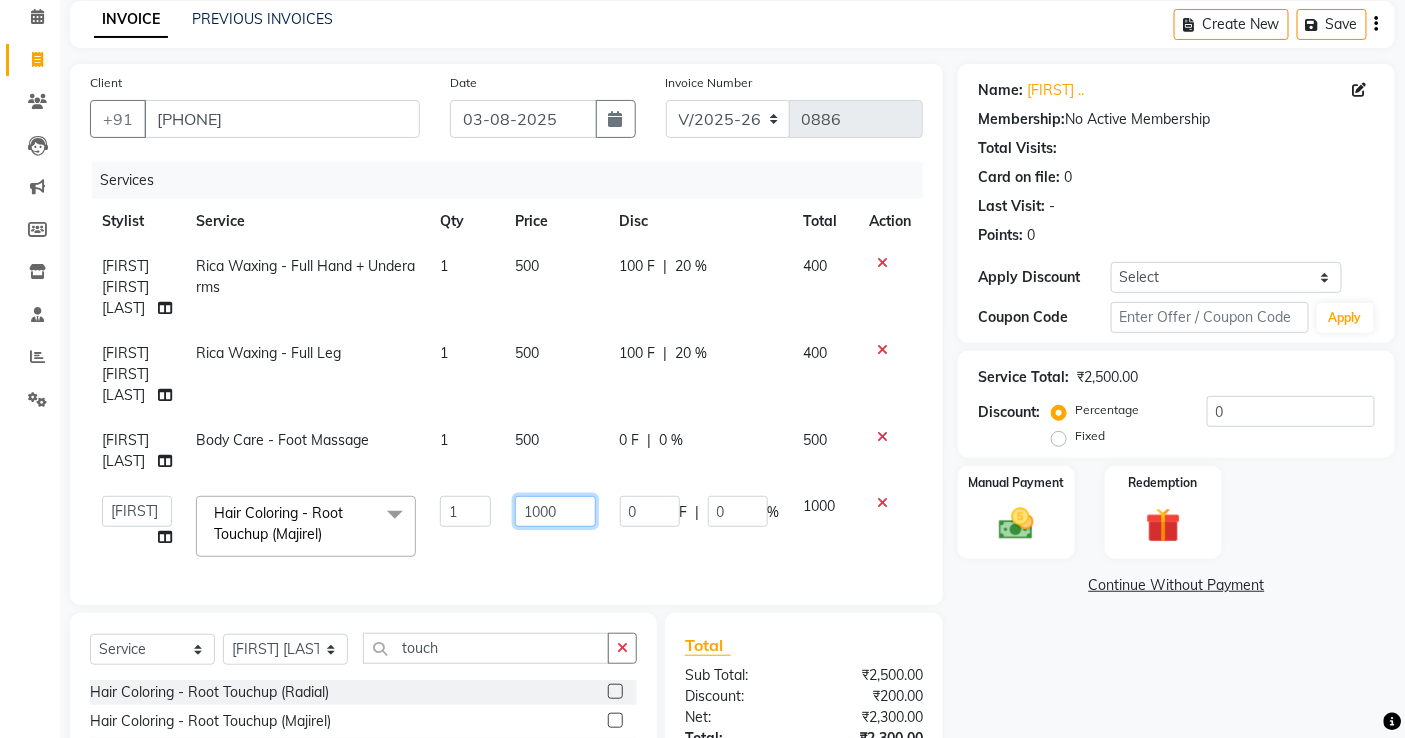 click on "abdul   [FIRST] [LAST]   ANITA   [FIRST] [LAST]     [FIRST] [LAST]   [FIRST] [LAST]   Front Desk   gaurav   [FIRST] [LAST]   Jyoti    [FIRST]  [FIRST] [LAST]   [FIRST] [LAST]   [FIRST]   [FIRST]    [FIRST] [LAST]    [FIRST]    [FIRST]   [FIRST] [LAST]    [FIRST] [LAST]   [FIRST] [LAST]    [FIRST] [LAST]    [FIRST] [LAST]   [FIRST] [LAST]   [FIRST] [LAST]   [FIRST]  [FIRST]   [FIRST] [LAST]  [FIRST] [LAST]   [FIRST] [LAST]  Hair Coloring - Root Touchup (Majirel)  x Haircuts - Hair Trim Haircuts - Advance Hair Cut Haircuts - Haircut With Wash Hair Cuts- Fringe Hair Styling - Basic Blow Dry Hair Styling - Advanced Blow Dry Hair Styling - Ironing Hair Styling - Tongs Hair Styling - Crimping Hair Wash - Wash + Conditioning Hair Wash - Wash+ Conditioning Scalp Treatment - Dandruff Treatment Scalp Treatment - Hairfall Treatment Scalp Treatment - Wella plex Treatment Hair Spa - Up To Neck Hair Spa - Uptoshoulder Hair Spa - Below Shoulder Hair Spa - Mid Waist / Below Waist Highlights - Per Streak Highlights - Per Chunk Highlights - Upto Neck 1 0" 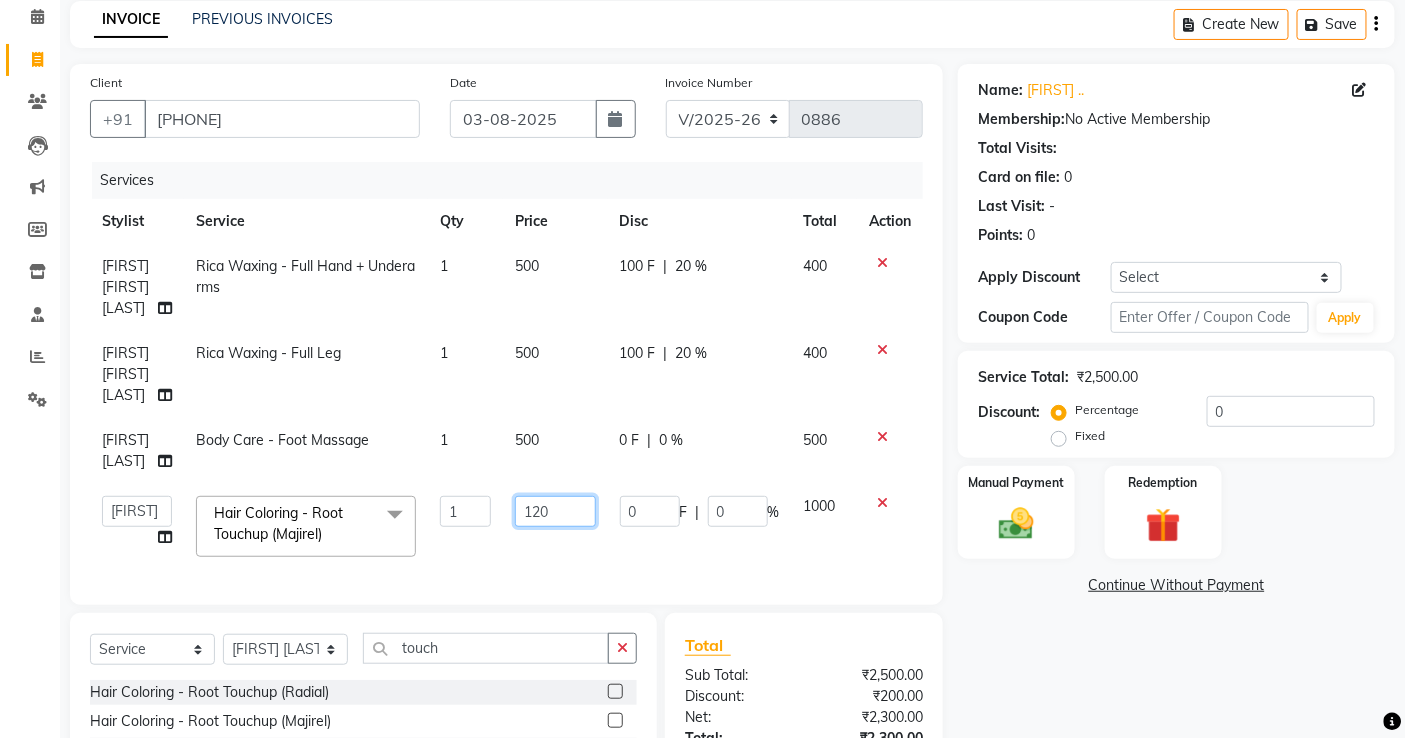 type on "1250" 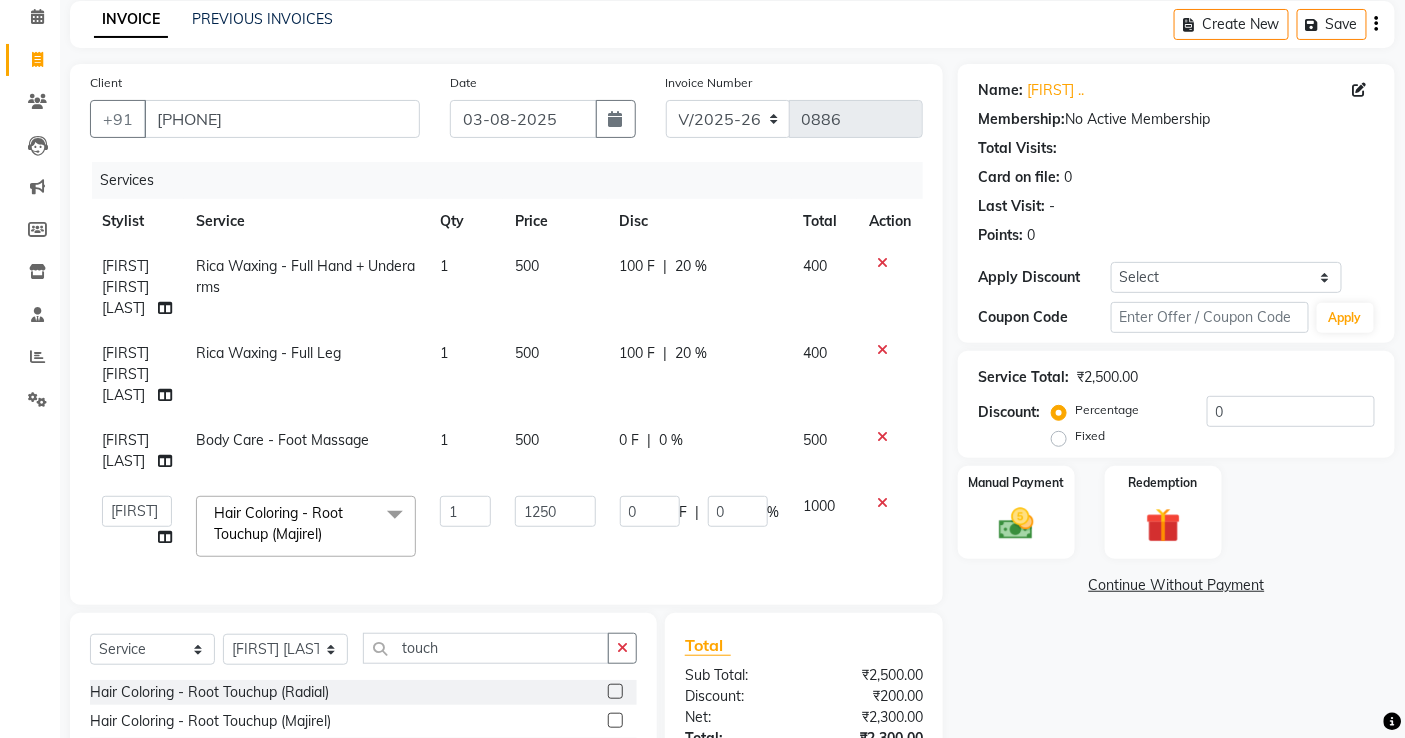 drag, startPoint x: 861, startPoint y: 567, endPoint x: 850, endPoint y: 560, distance: 13.038404 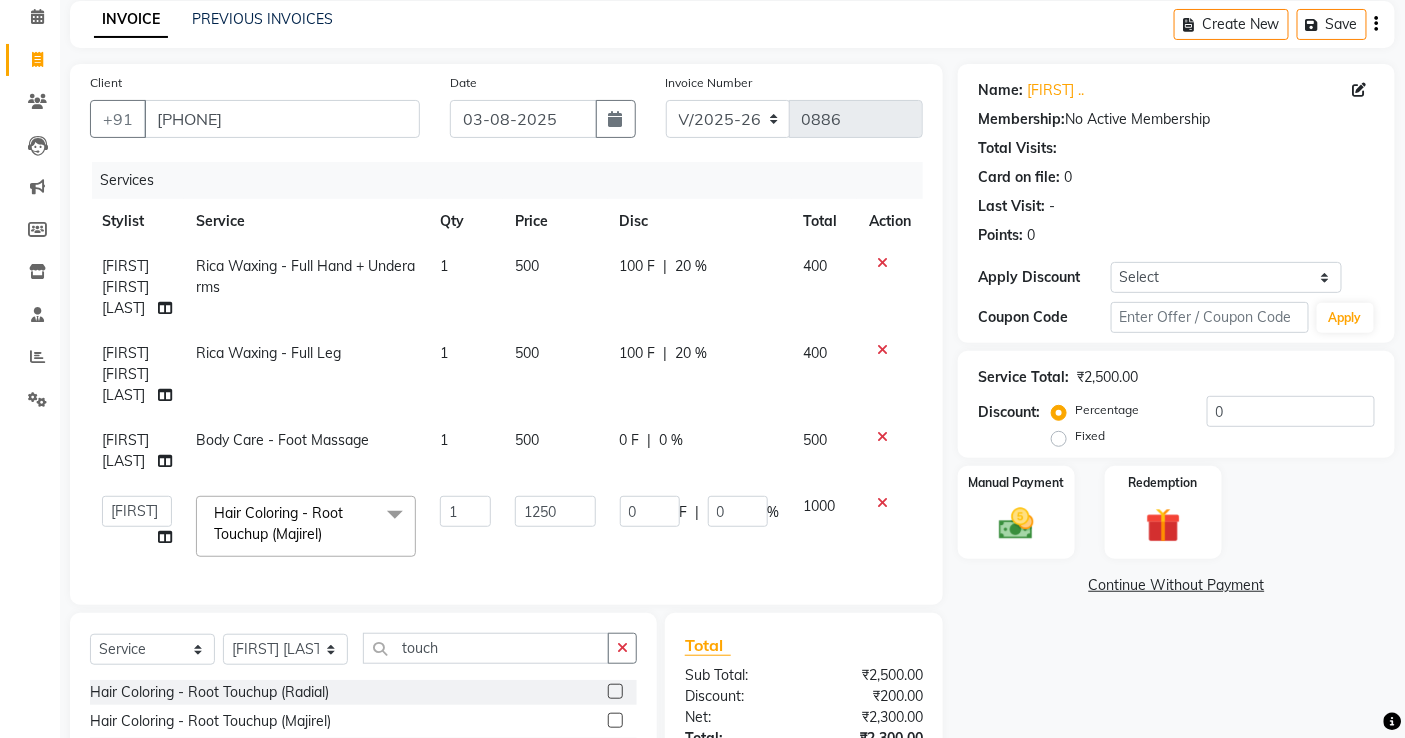 click on "Services Stylist Service Qty Price Disc Total Action [FIRST] [LAST] Rica Waxing  - Full Hand + Underarms 1 500 100 F | 20 % 400 [FIRST] [LAST] Rica Waxing  - Full Leg 1 500 100 F | 20 % 400 [FIRST] [LAST] Body Care - Foot Massage 1 500 0 F | 0 % 500  abdul   [FIRST] [LAST]   ANITA   [FIRST] [LAST]     [FIRST] [LAST]   [FIRST] [LAST]   Front Desk   gaurav   [FIRST] [LAST]   Jyoti    [FIRST]  [FIRST] [LAST]   [FIRST] [LAST]   [FIRST]   [FIRST]    [FIRST] [LAST]    [FIRST]    [FIRST]   [FIRST] [LAST]    [FIRST] [LAST]   [FIRST] [LAST]    [FIRST] [LAST]    [FIRST] [LAST]   [FIRST] [LAST]   [FIRST] [LAST]   [FIRST]  [FIRST]   [FIRST] [LAST]  [FIRST] [LAST]   [FIRST] [LAST]  Hair Coloring - Root Touchup (Majirel)  x Haircuts - Hair Trim Haircuts - Advance Hair Cut Haircuts - Haircut With Wash Hair Cuts- Fringe Hair Styling - Basic Blow Dry Hair Styling - Advanced Blow Dry Hair Styling - Ironing Hair Styling - Tongs Hair Styling - Crimping Hair Wash - Wash + Conditioning Hair Wash - Wash+ Conditioning Scalp Treatment - Dandruff Treatment" 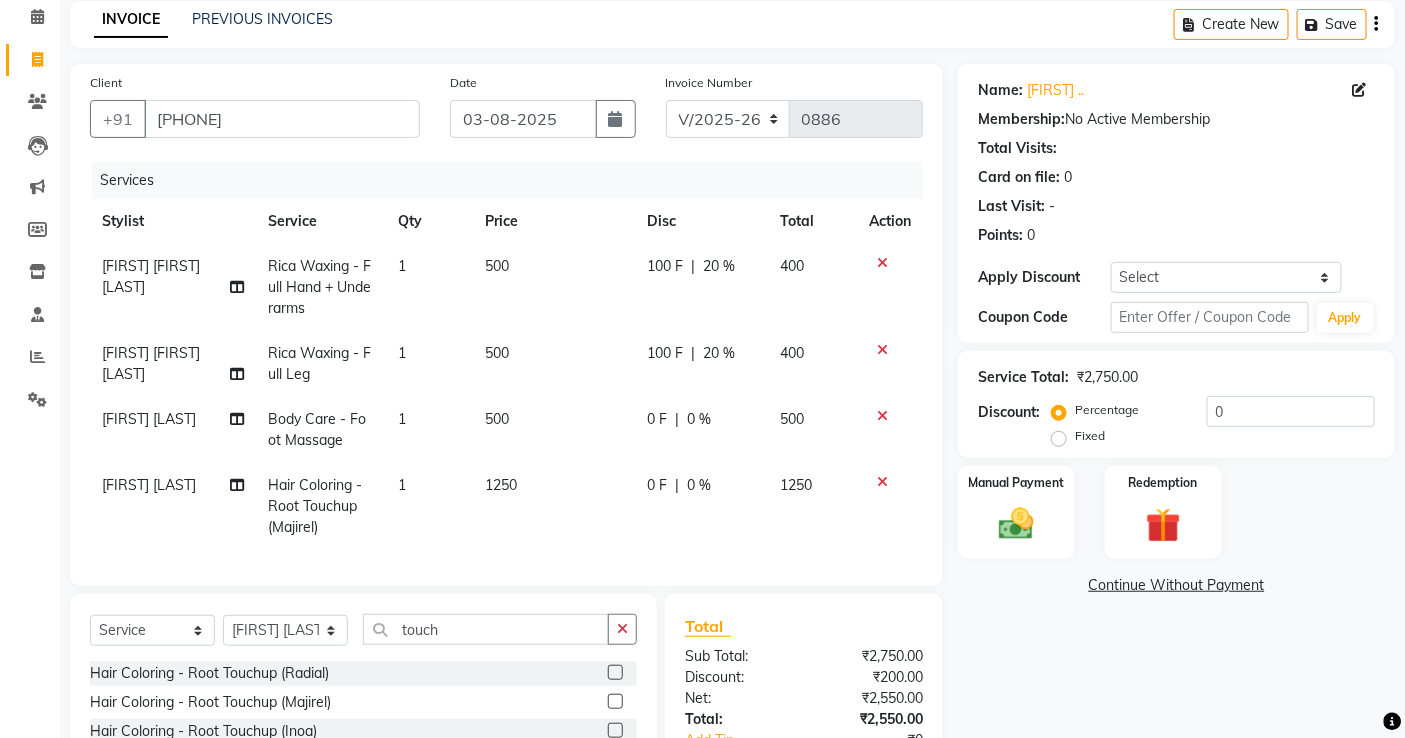 click on "0 F | 0 %" 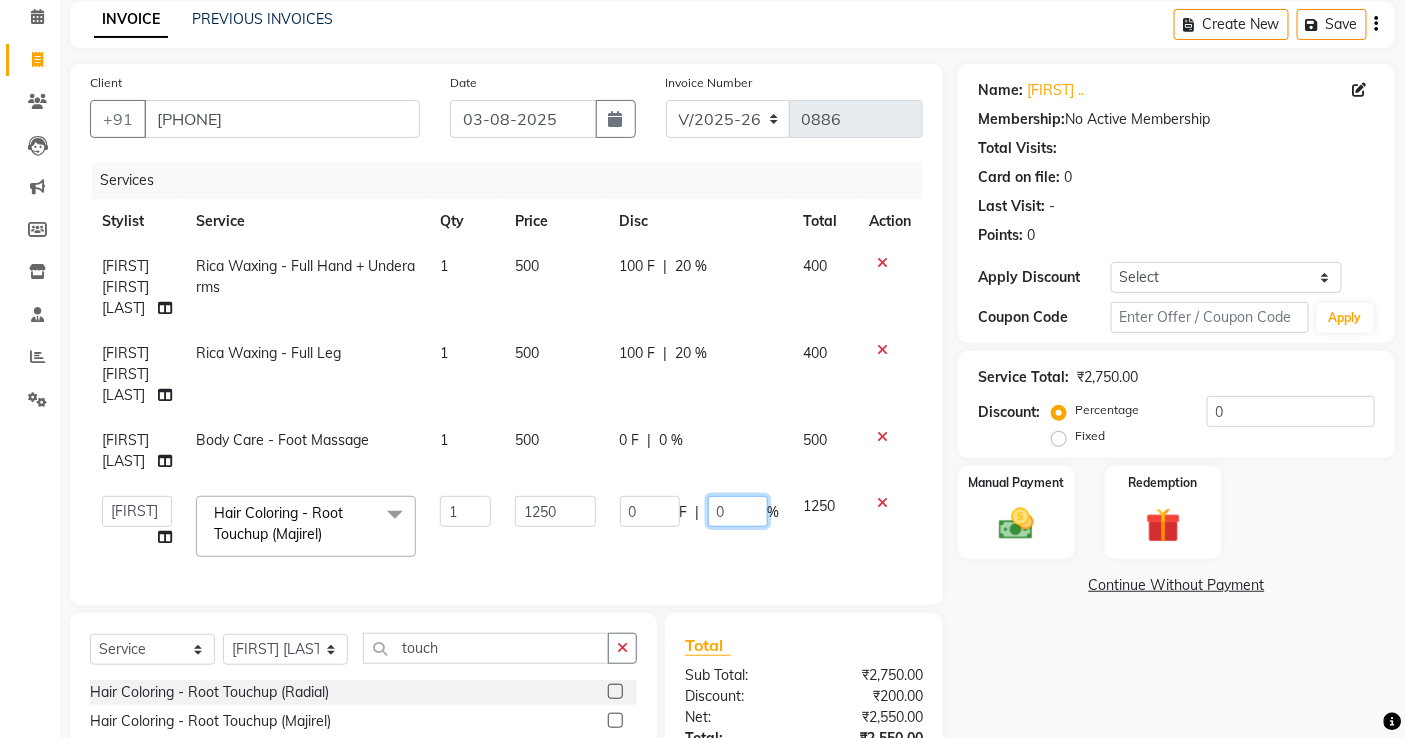 click on "0" 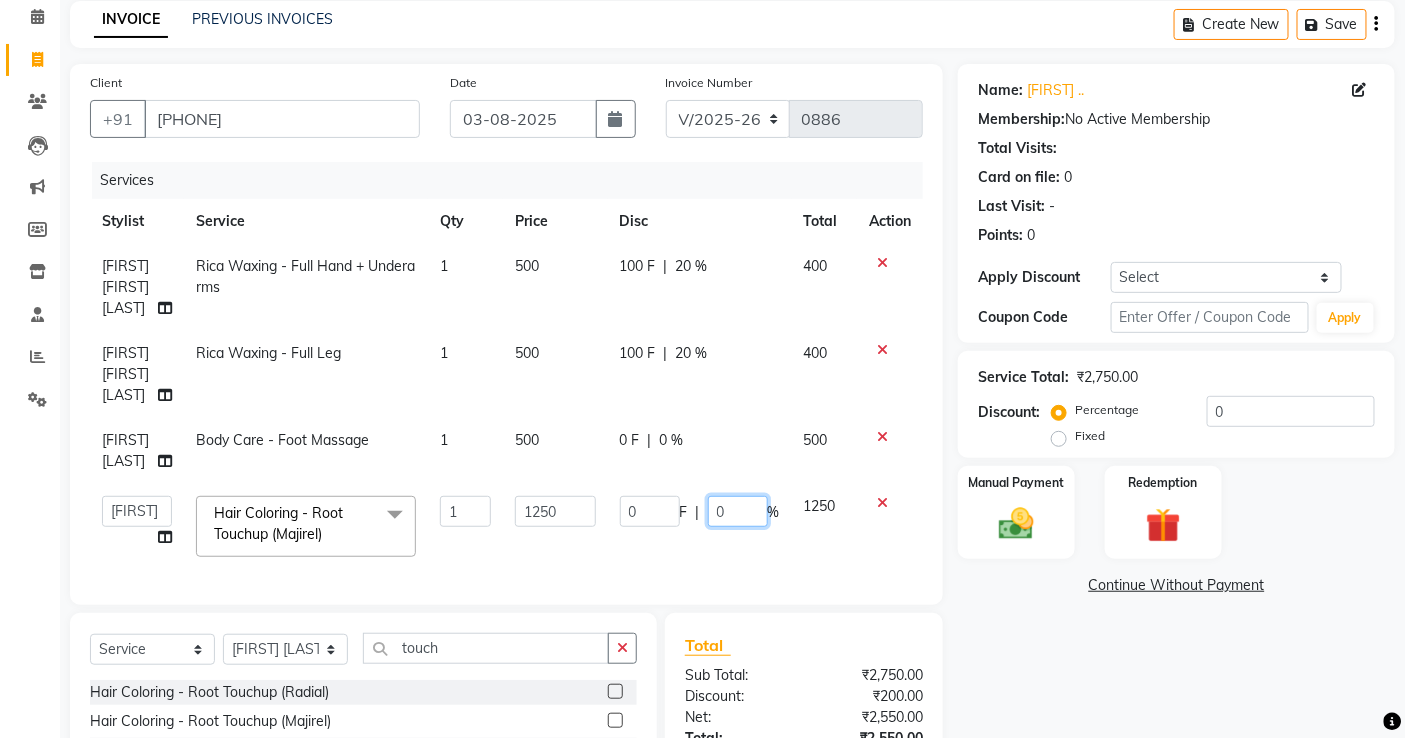 type on "20" 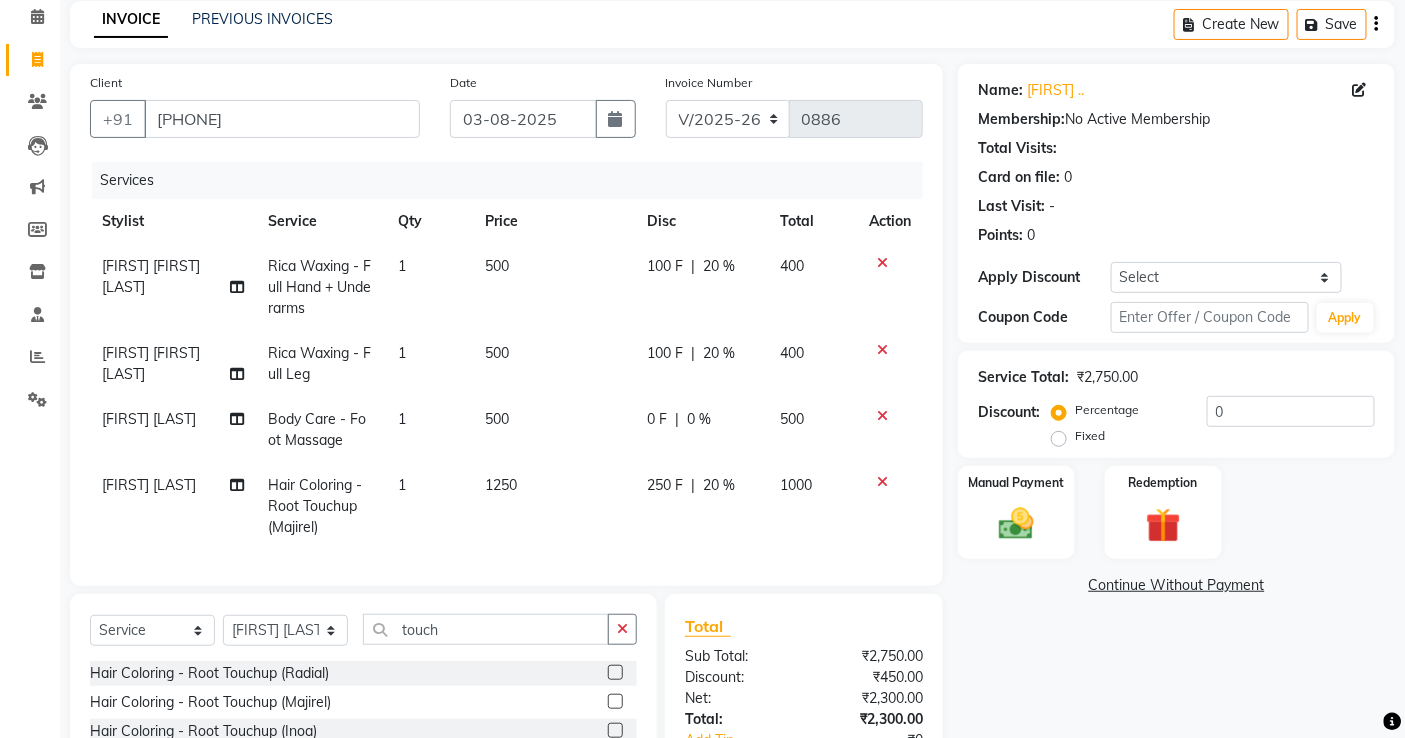 click on "Services Stylist Service Qty Price Disc Total Action [FIRST] [LAST] Rica Waxing  - Full Hand + Underarms 1 500 100 F | 20 % 400 [FIRST] [LAST] Rica Waxing  - Full Leg 1 500 100 F | 20 % 400 [FIRST] [LAST] Body Care - Foot Massage 1 500 0 F | 0 % 500 [FIRST] [LAST] Hair Coloring - Root Touchup (Majirel) 1 1250 250 F | 20 % 1000" 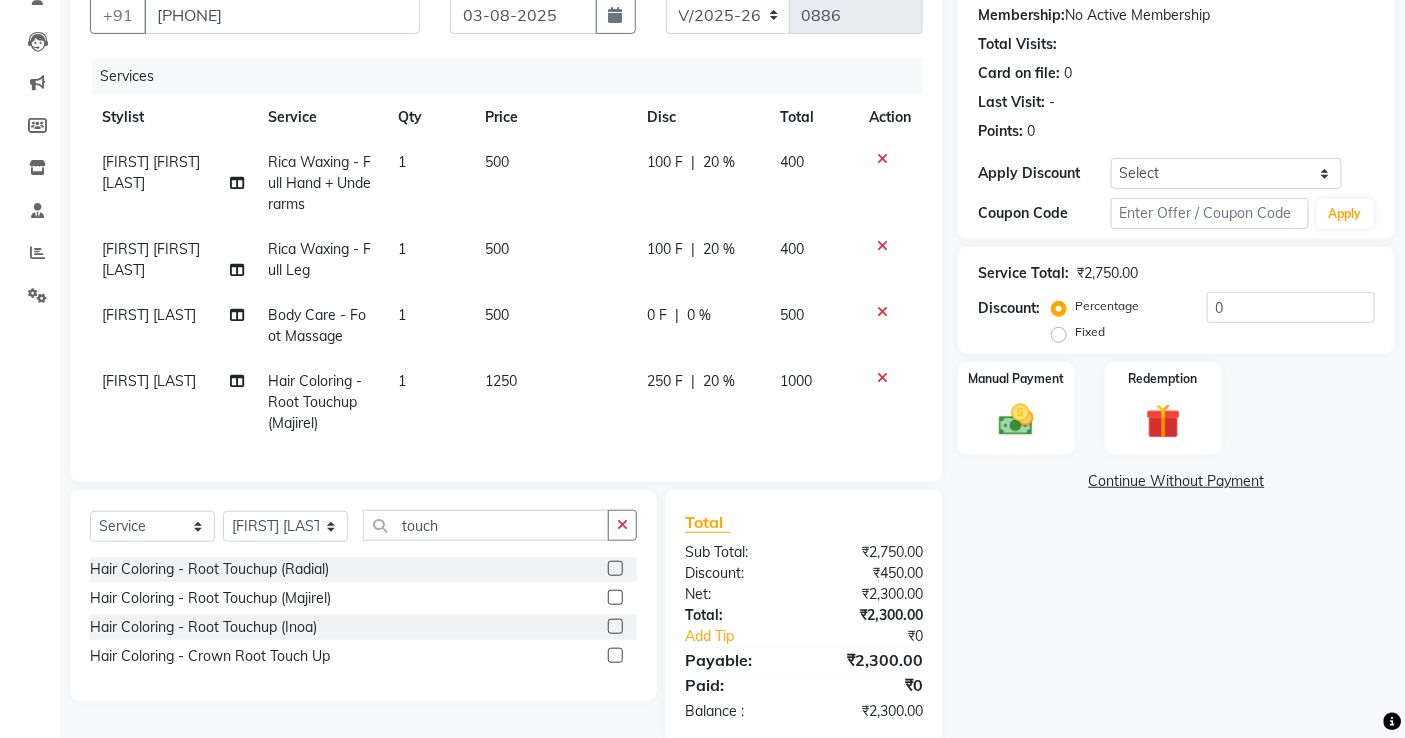 scroll, scrollTop: 240, scrollLeft: 0, axis: vertical 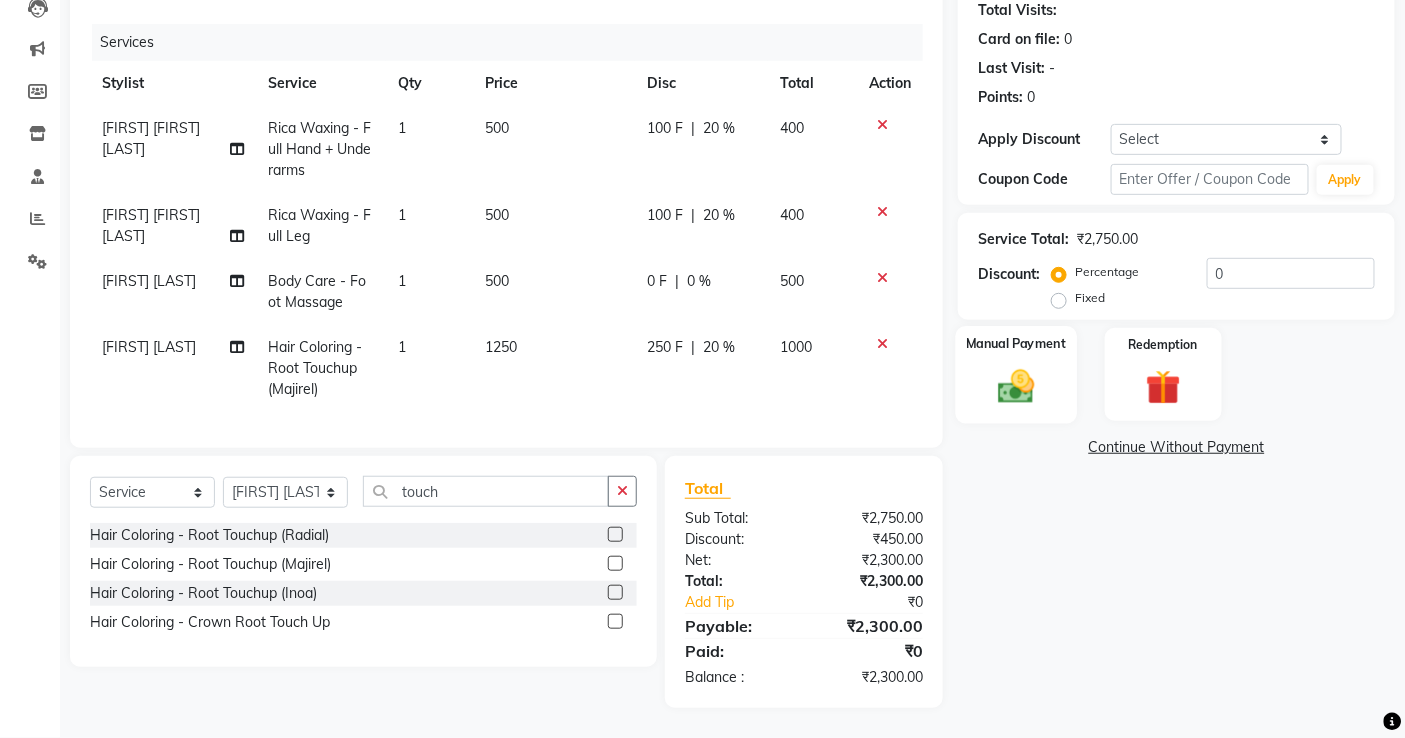 click 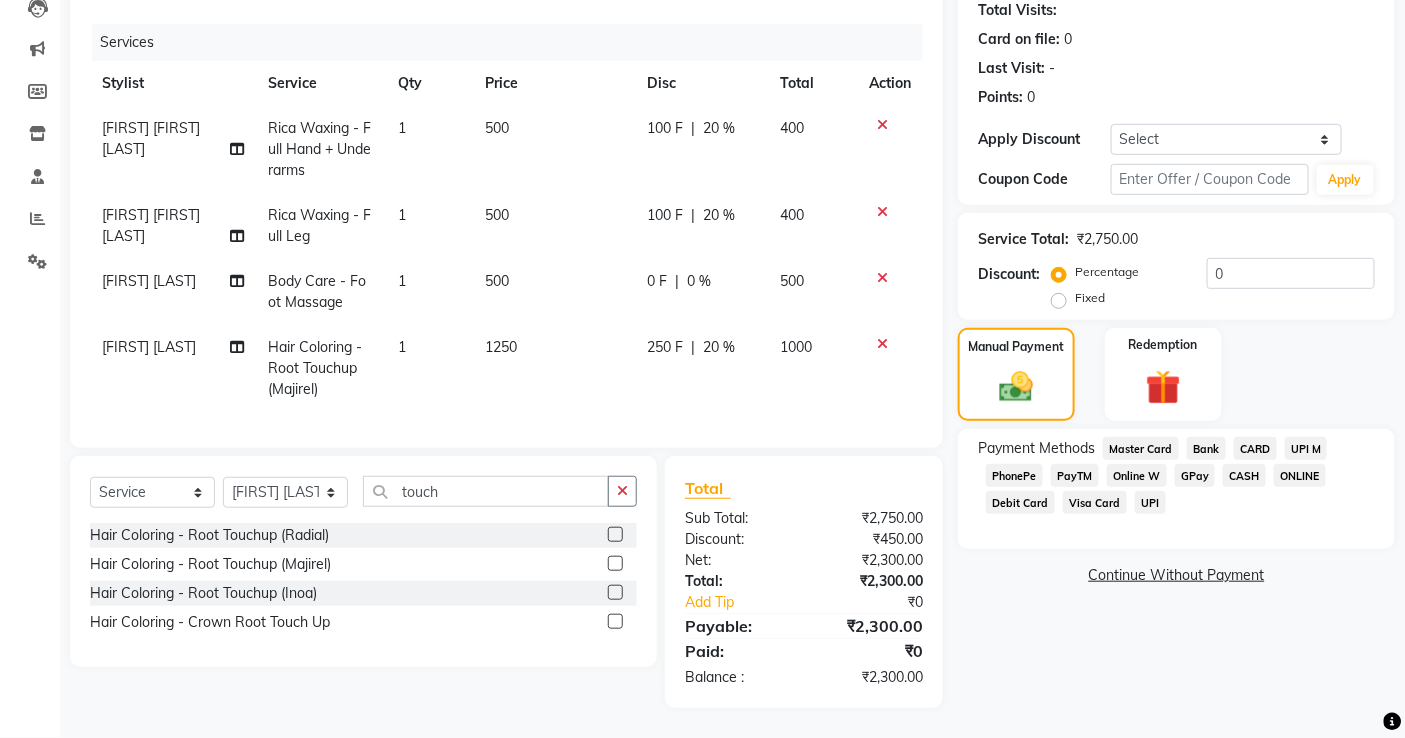click on "GPay" 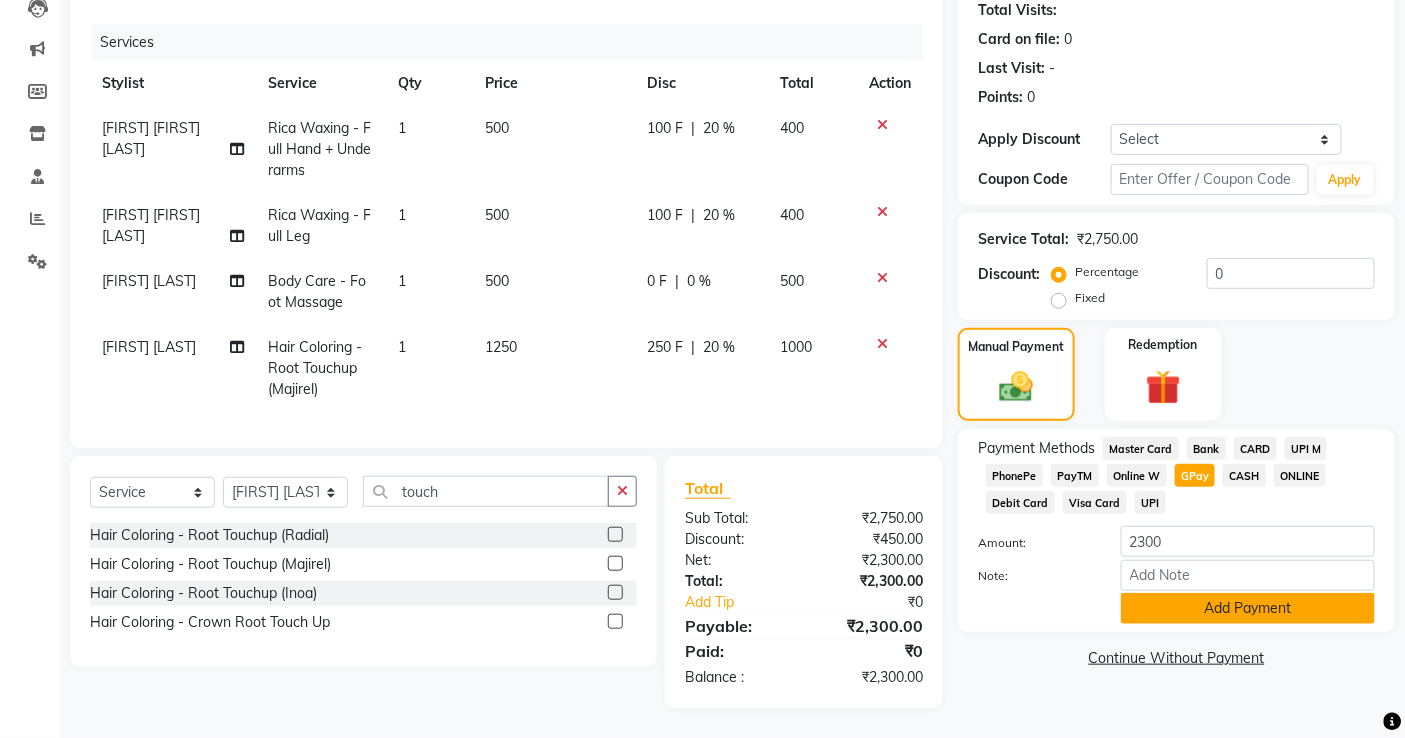 click on "Add Payment" 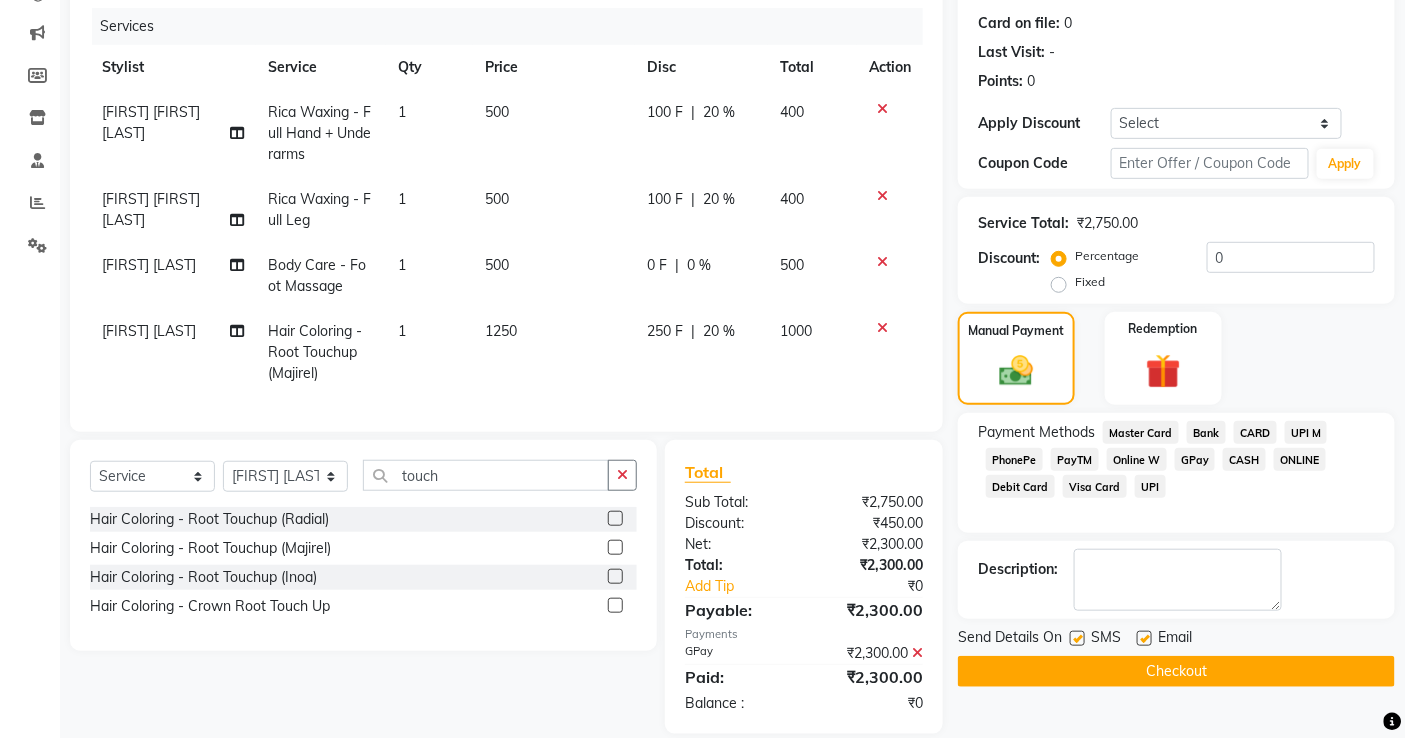 click 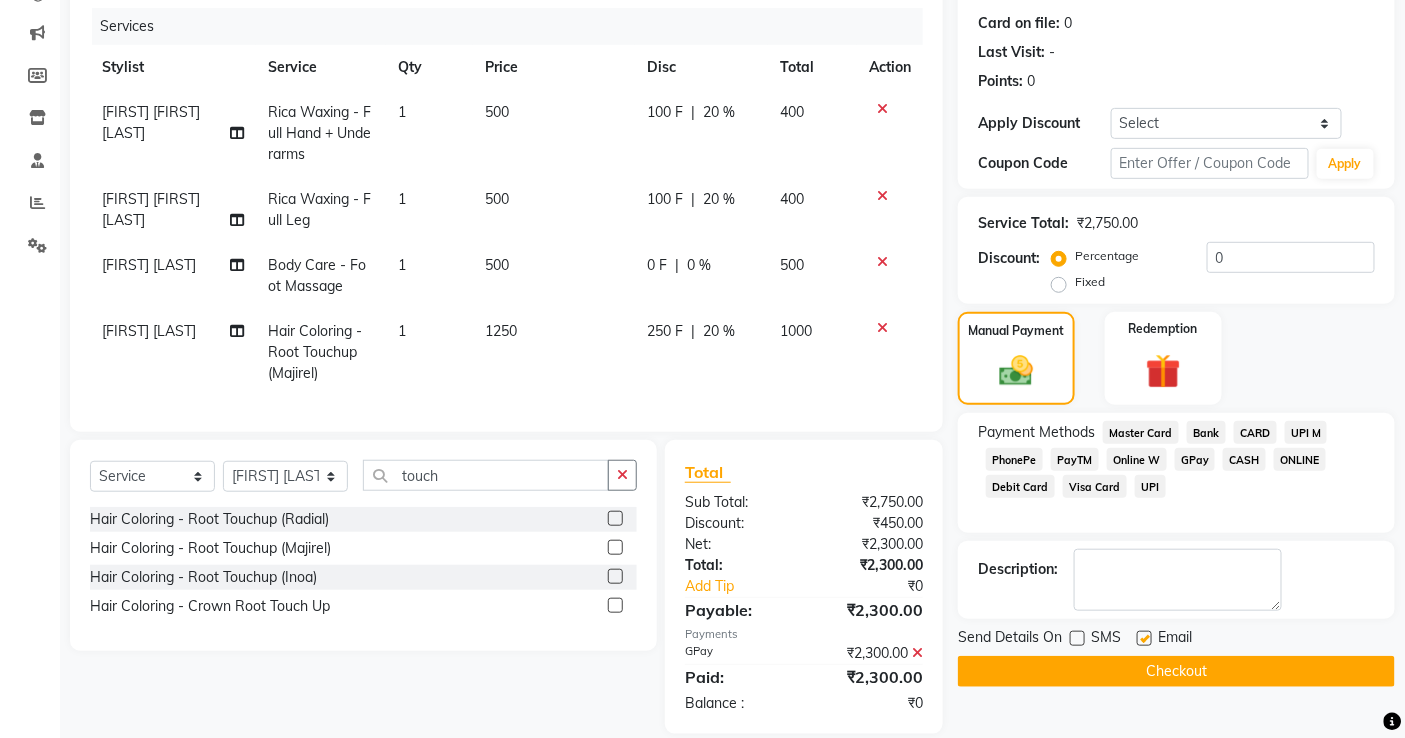 click on "Checkout" 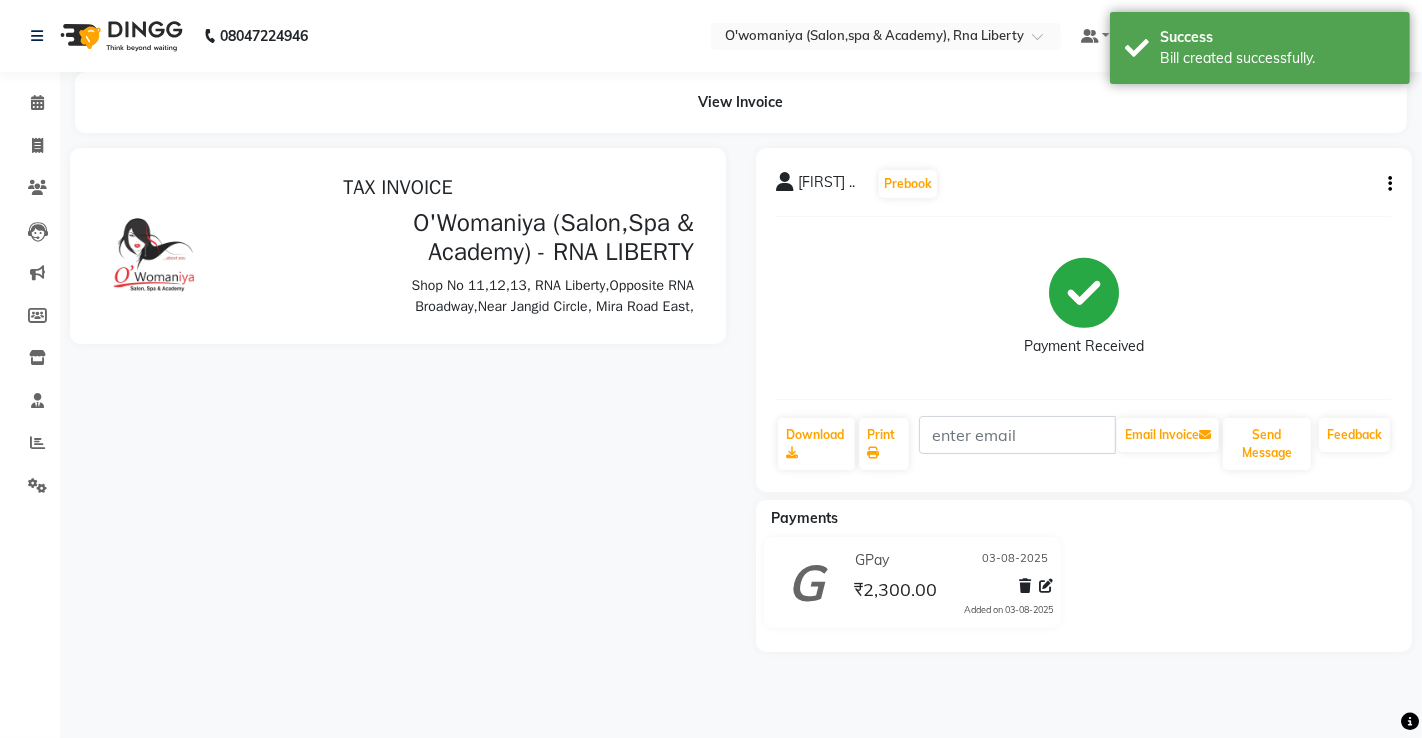 scroll, scrollTop: 0, scrollLeft: 0, axis: both 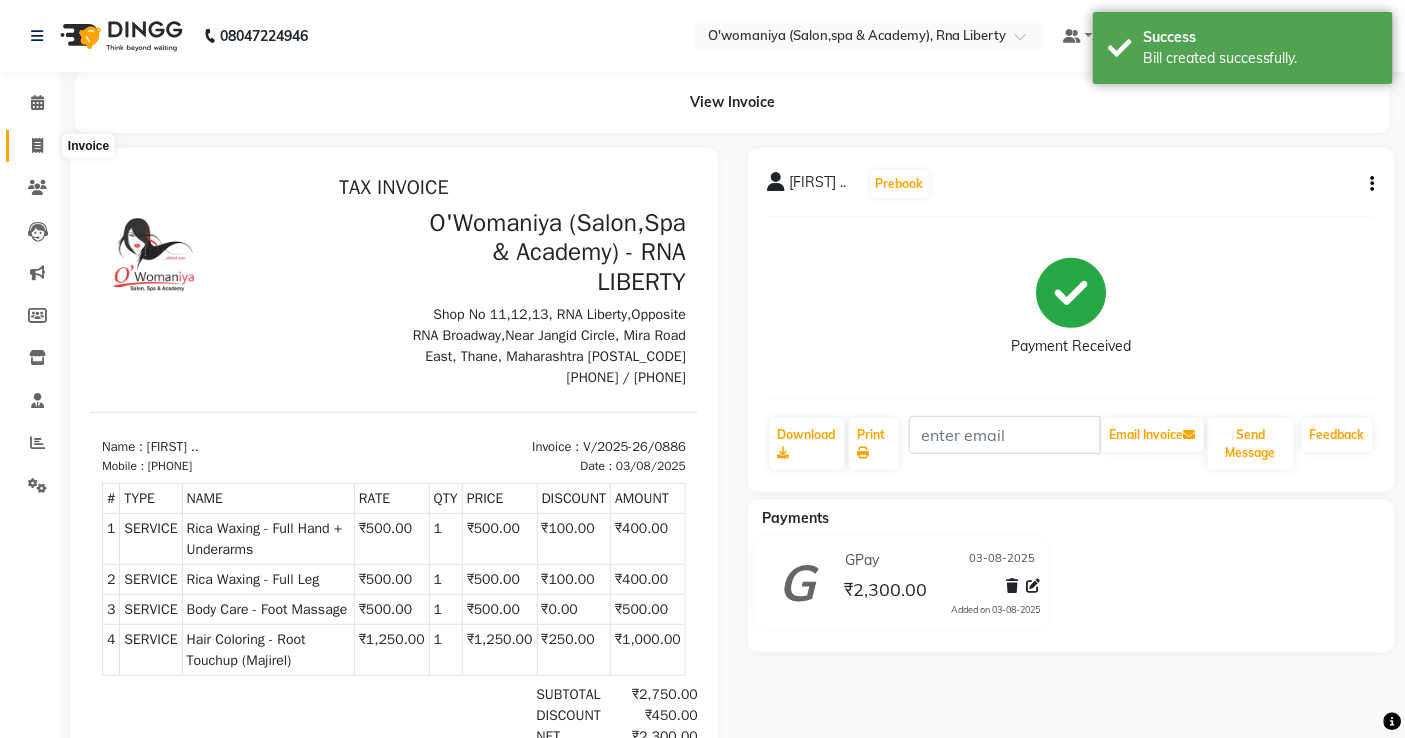 click 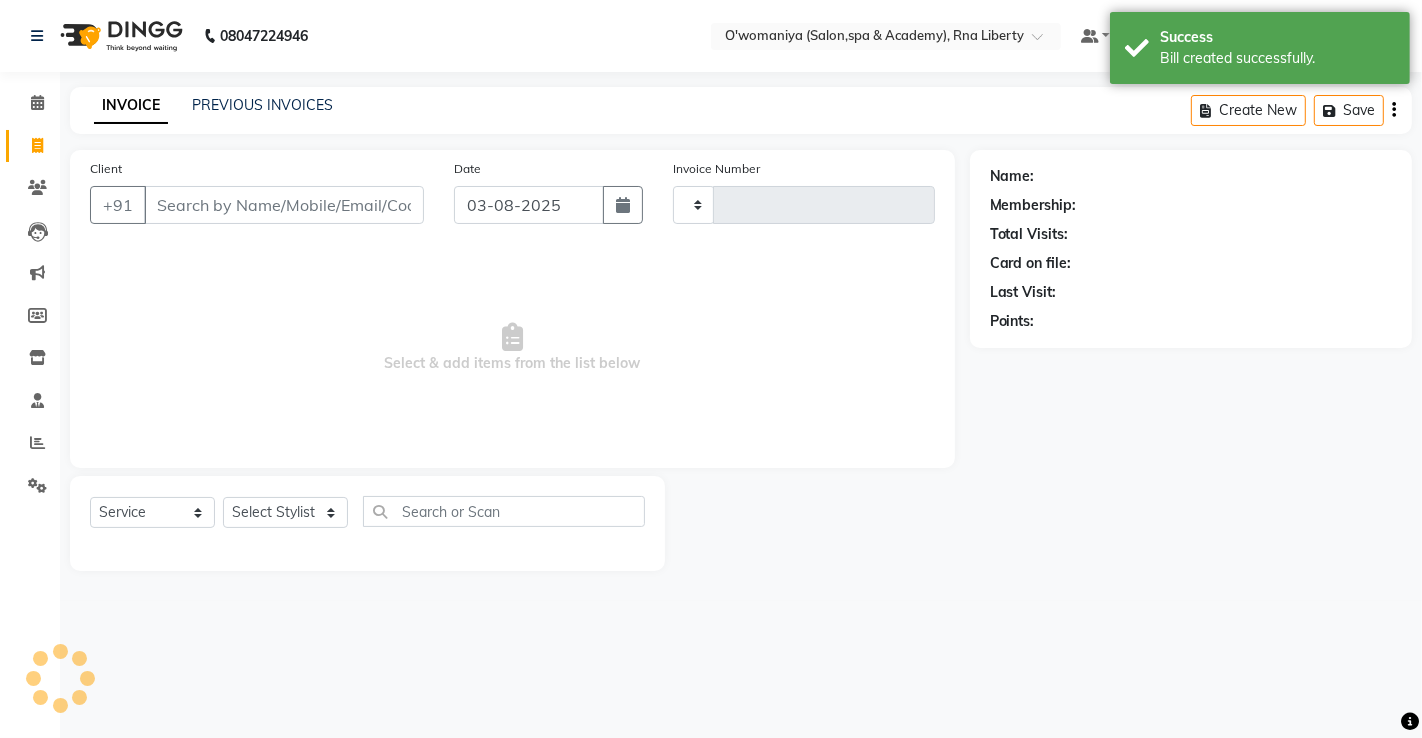 type on "0887" 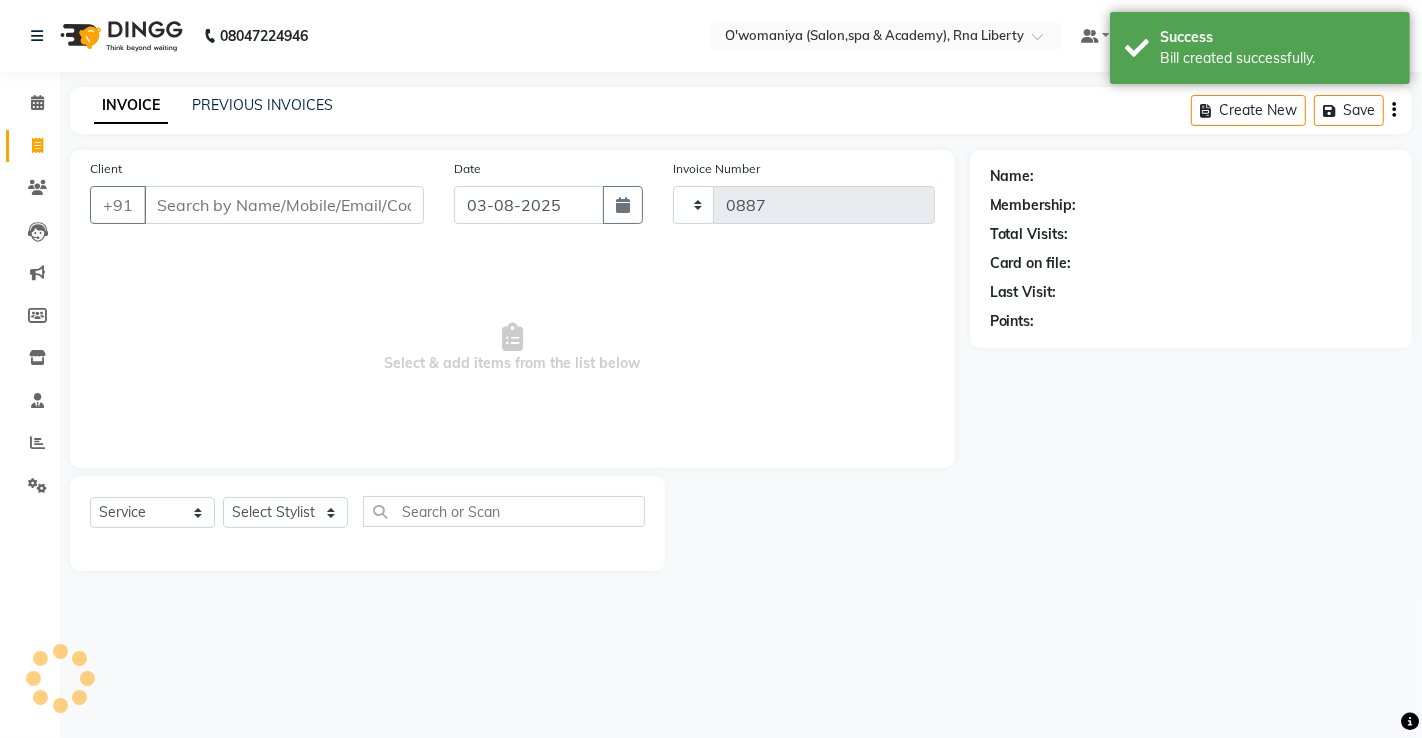 select on "5532" 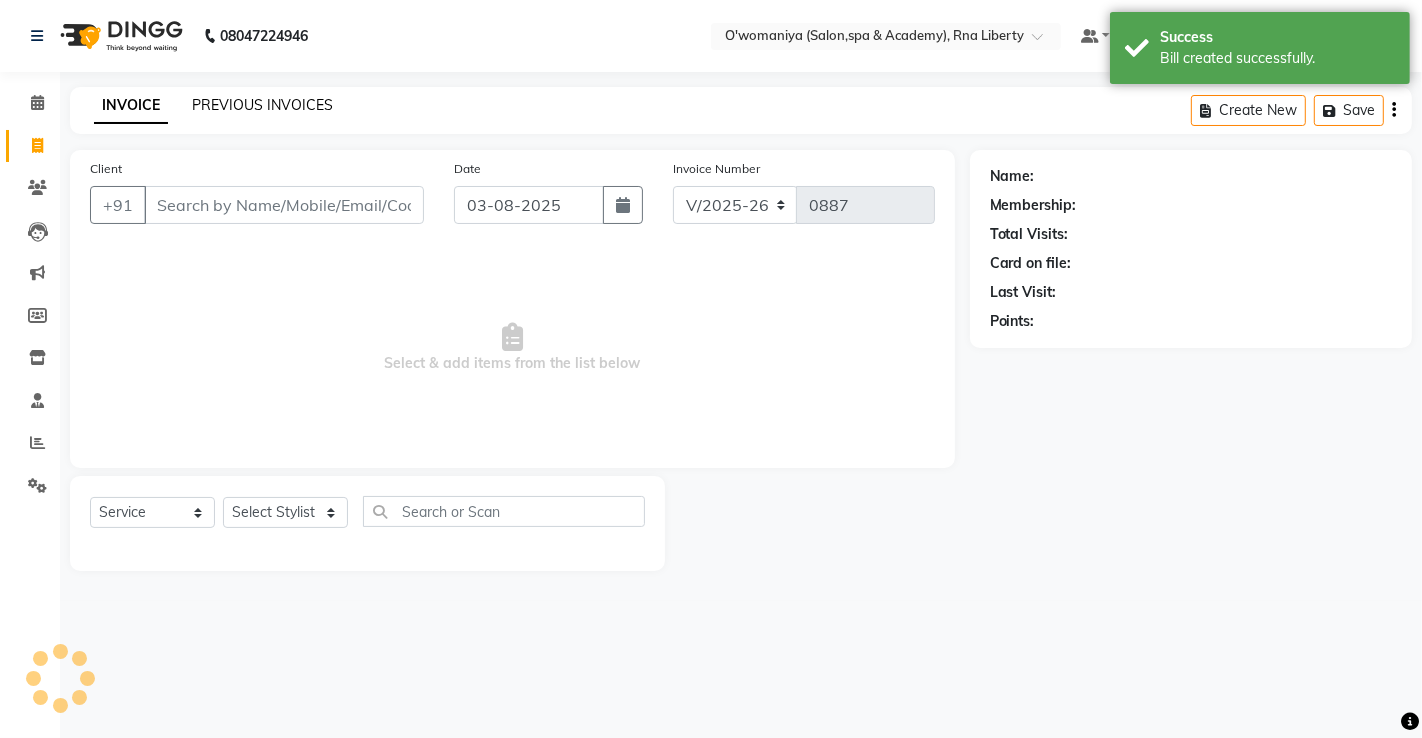 click on "PREVIOUS INVOICES" 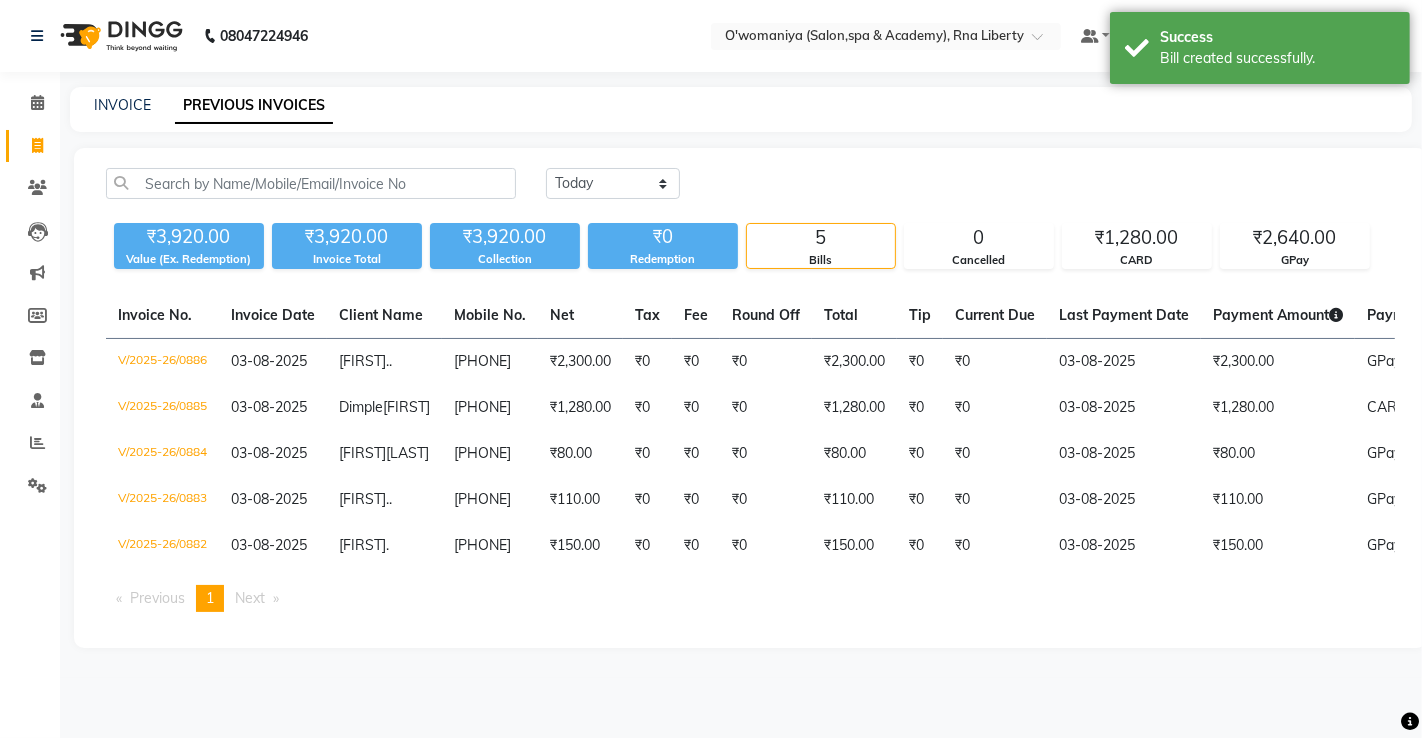 click on "INVOICE" 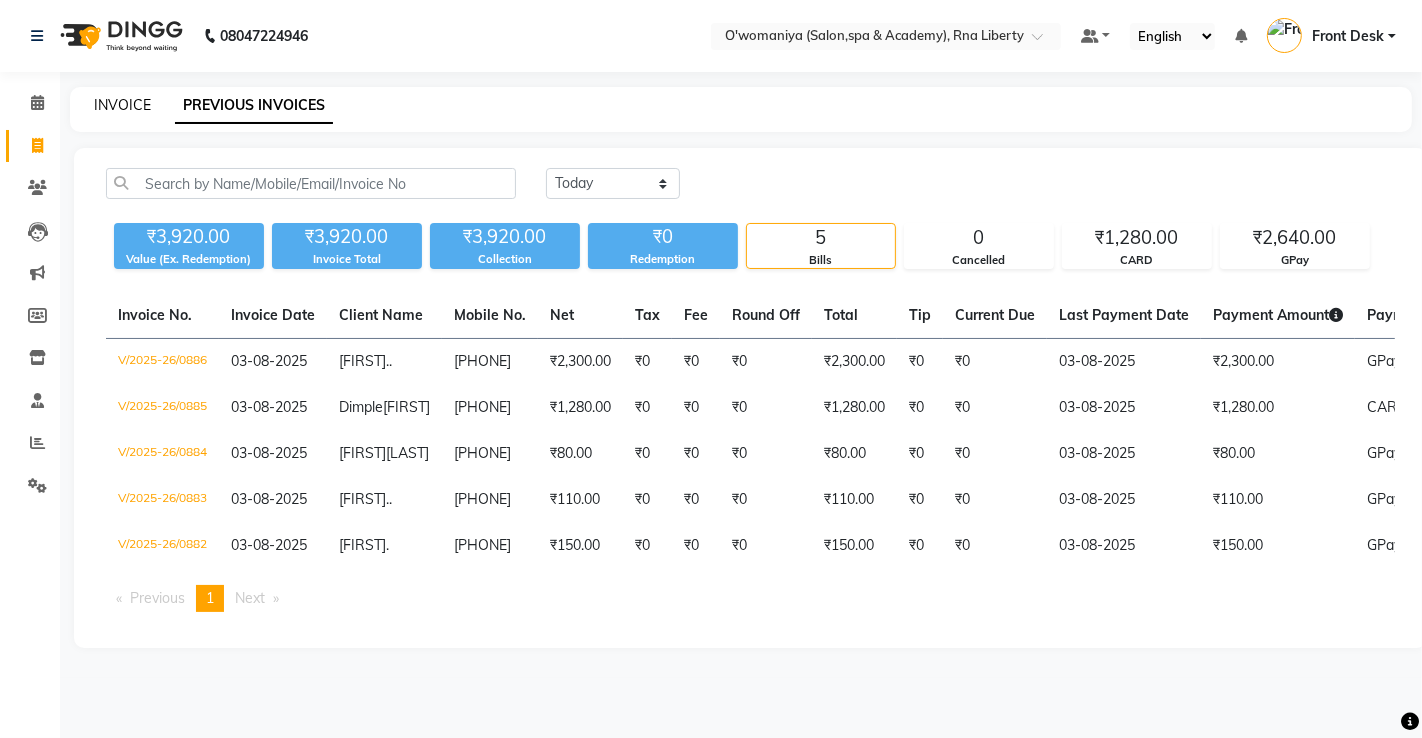 click on "INVOICE" 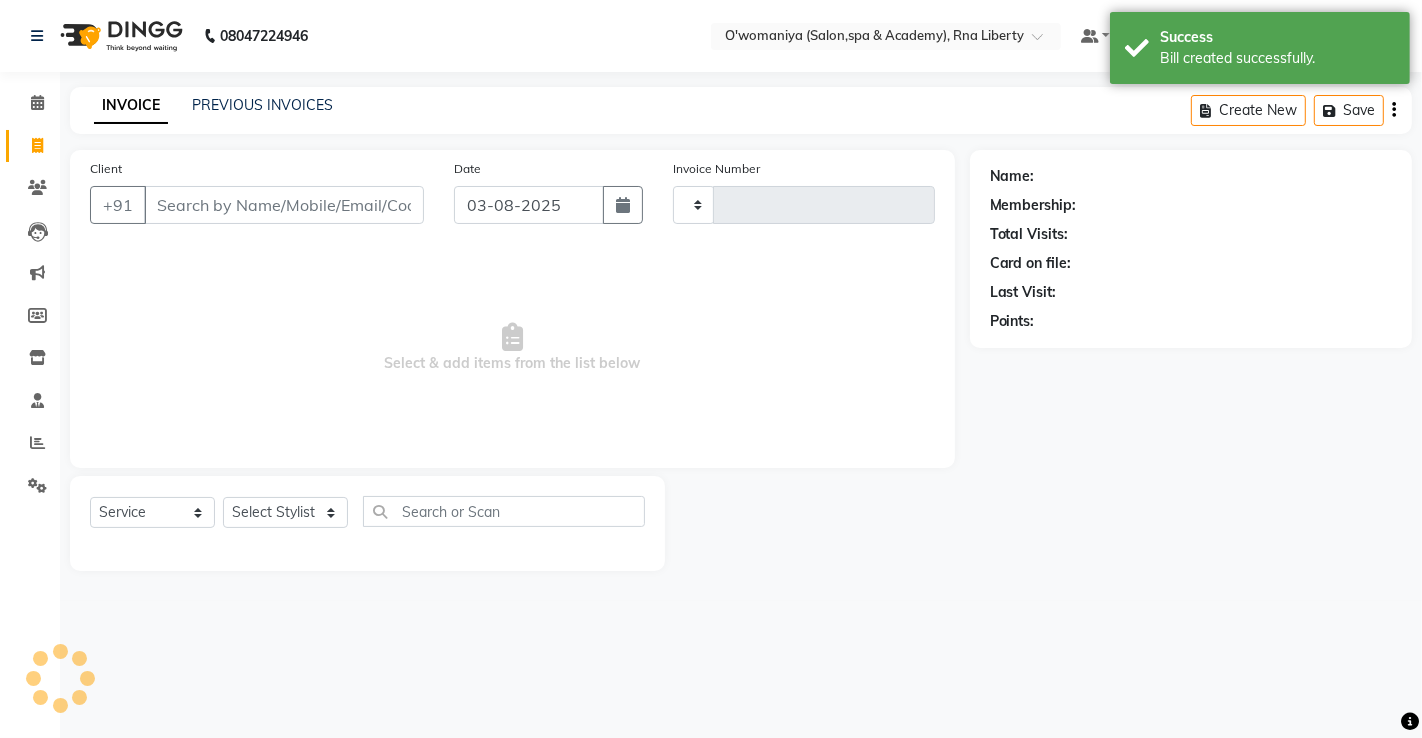 type on "0887" 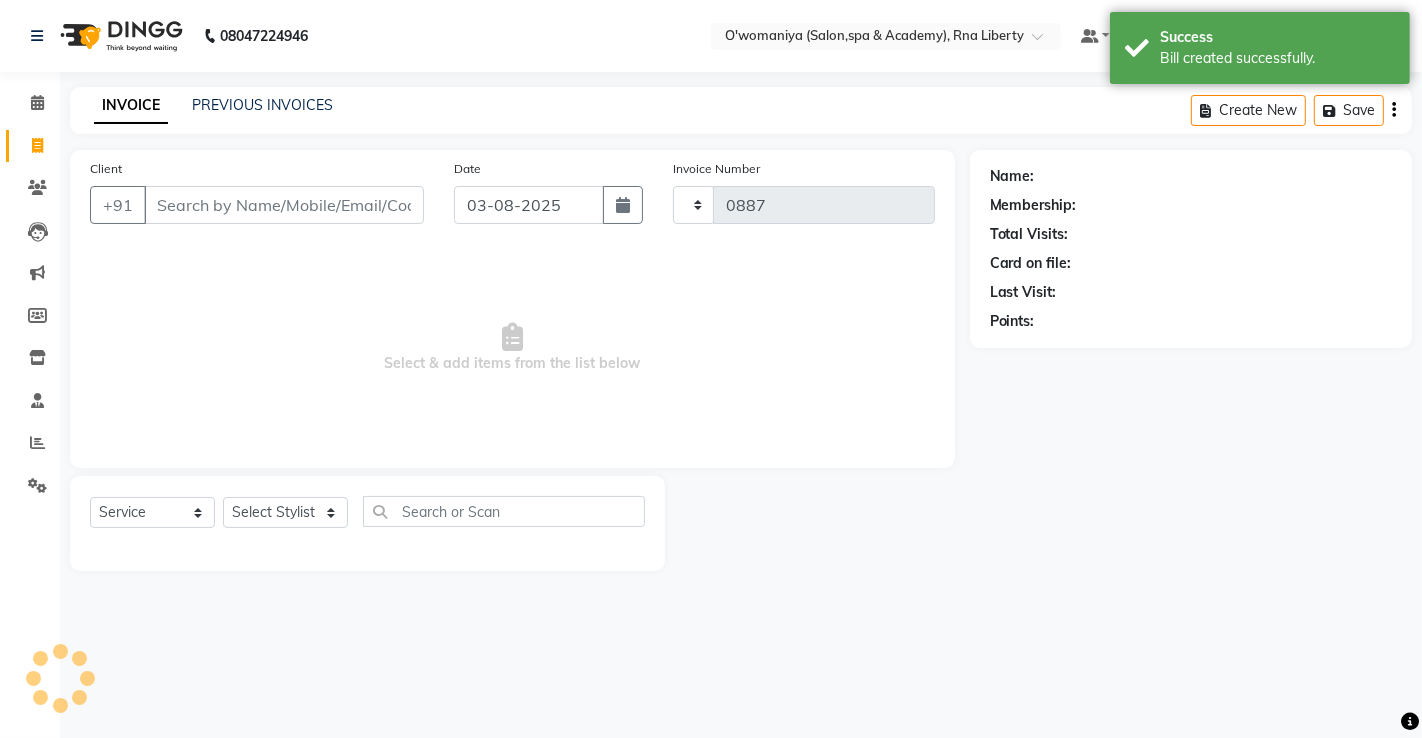 select on "5532" 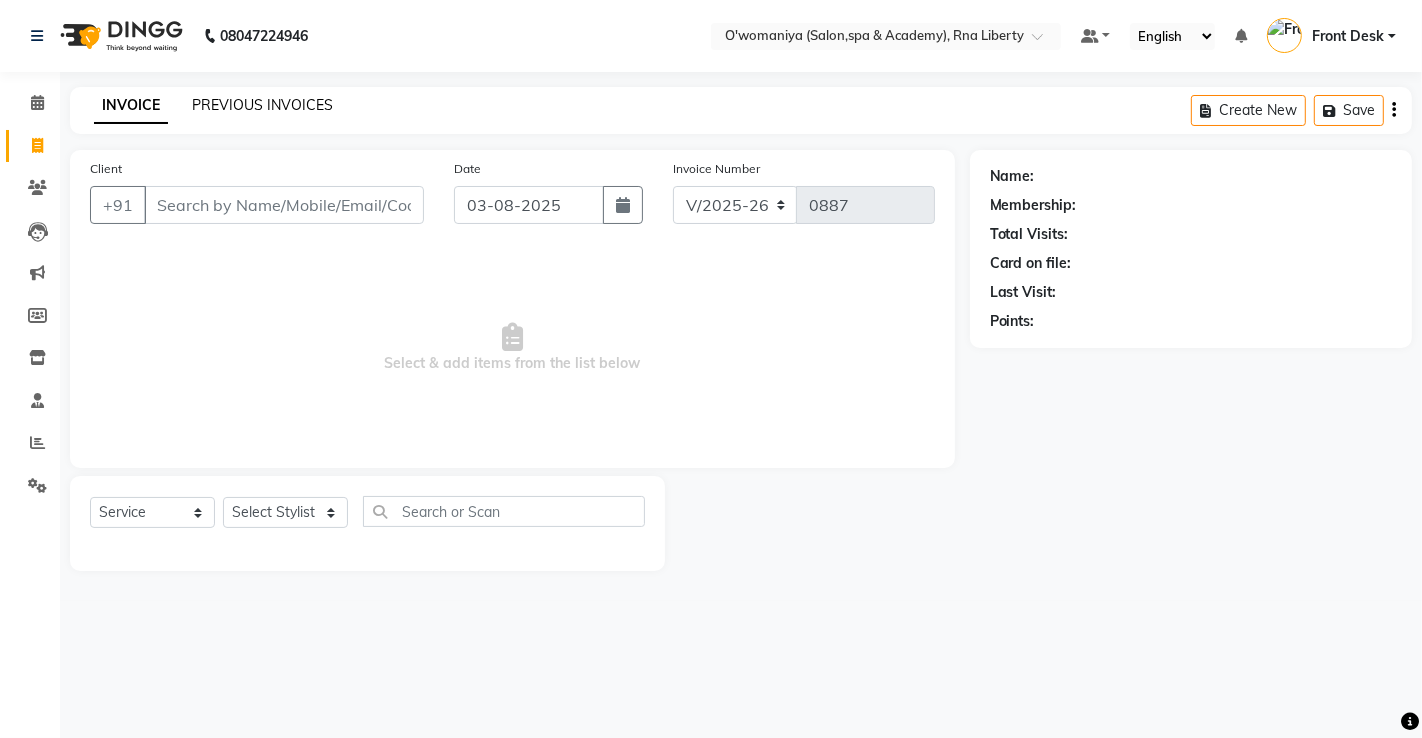 click on "PREVIOUS INVOICES" 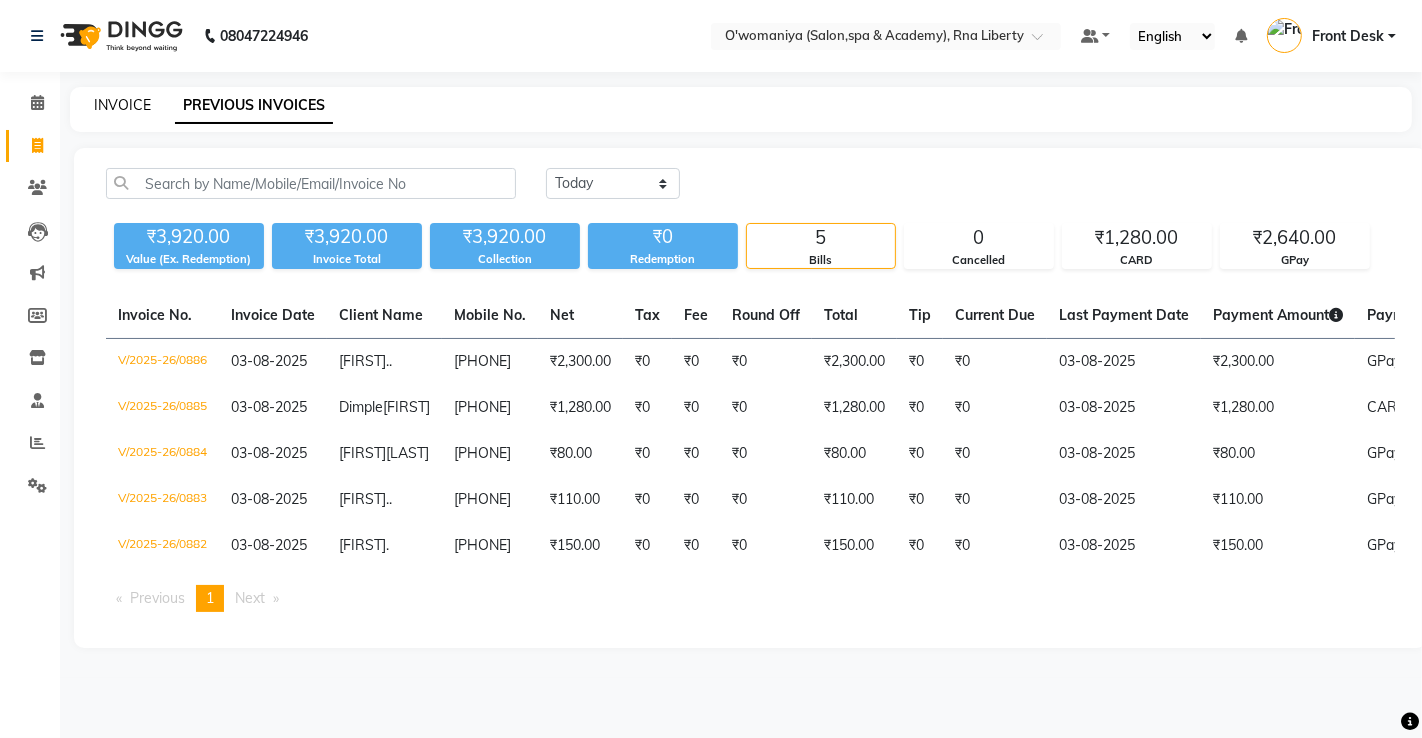 click on "INVOICE" 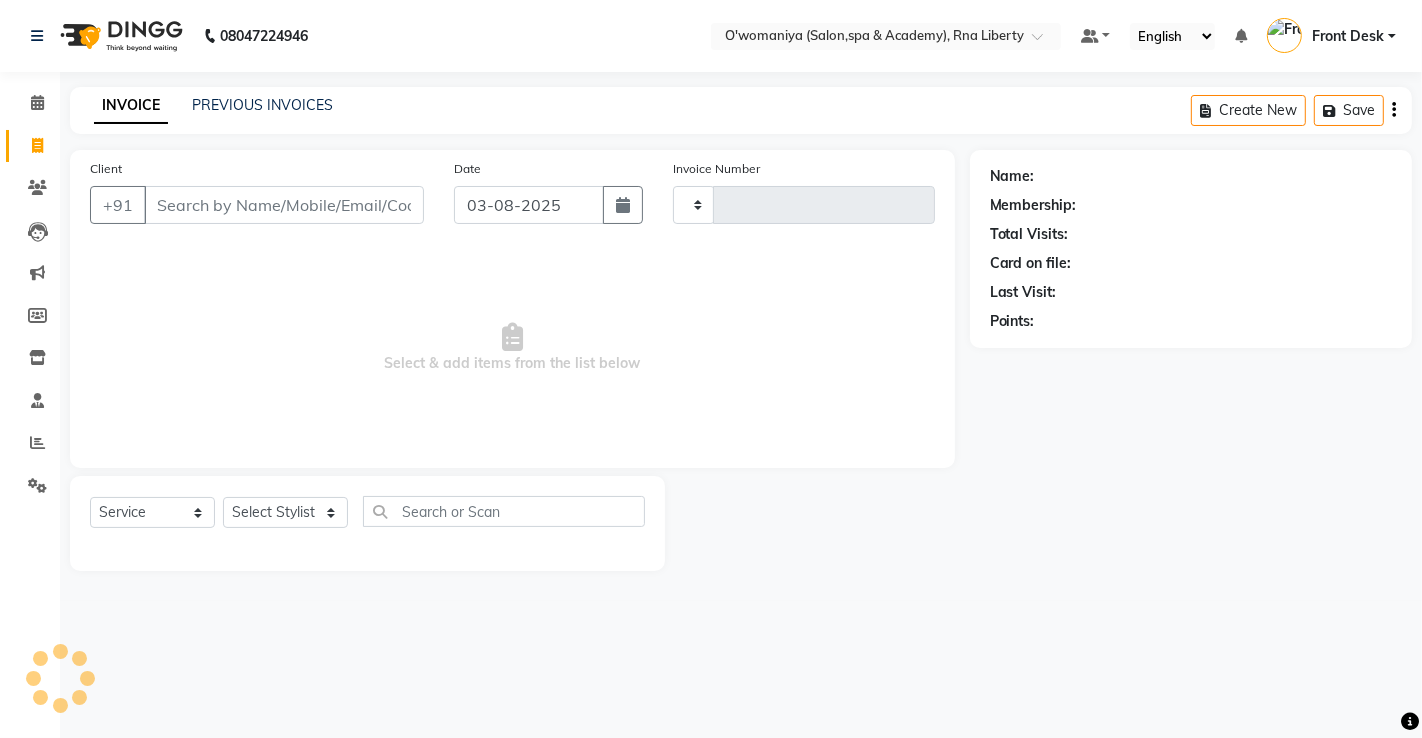 type on "0887" 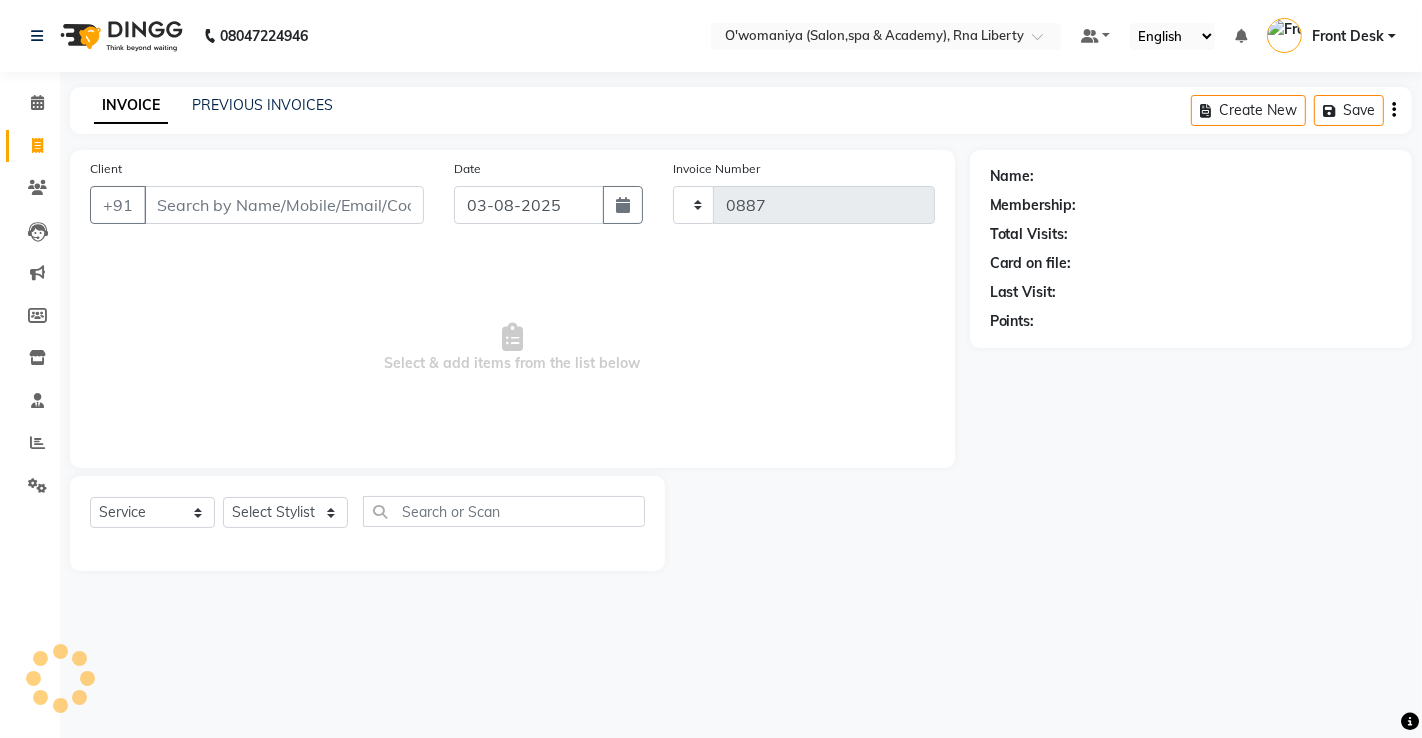 select on "5532" 